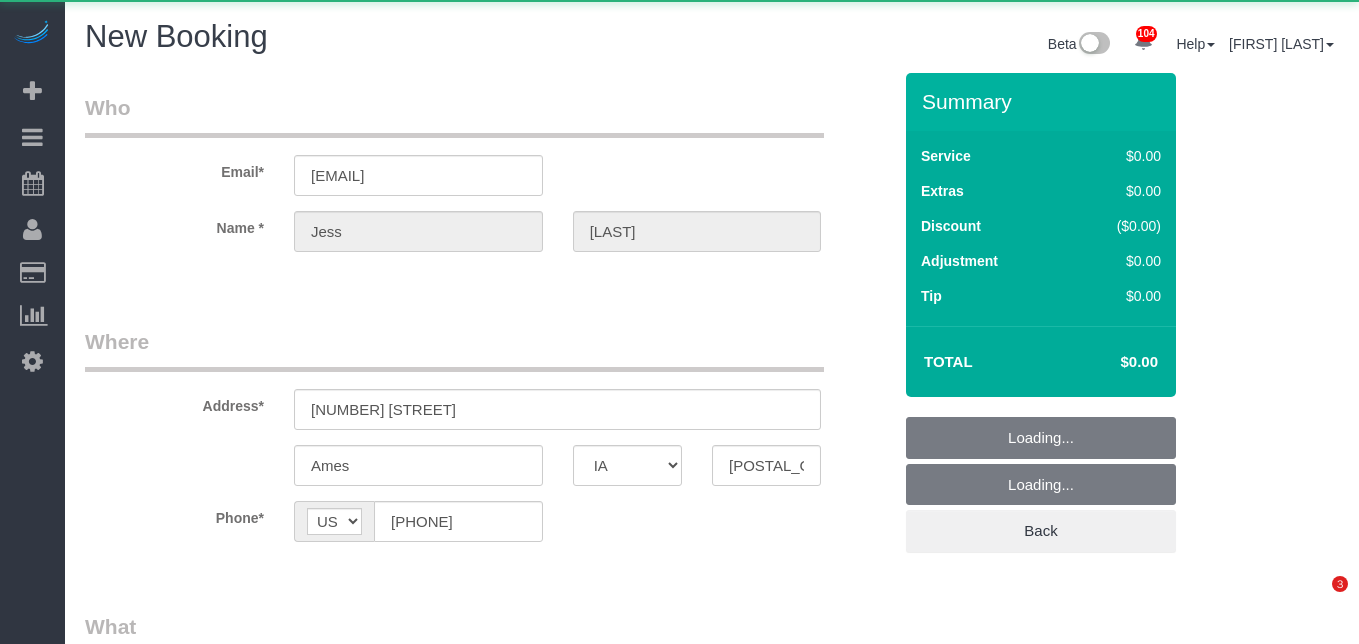 select on "IA" 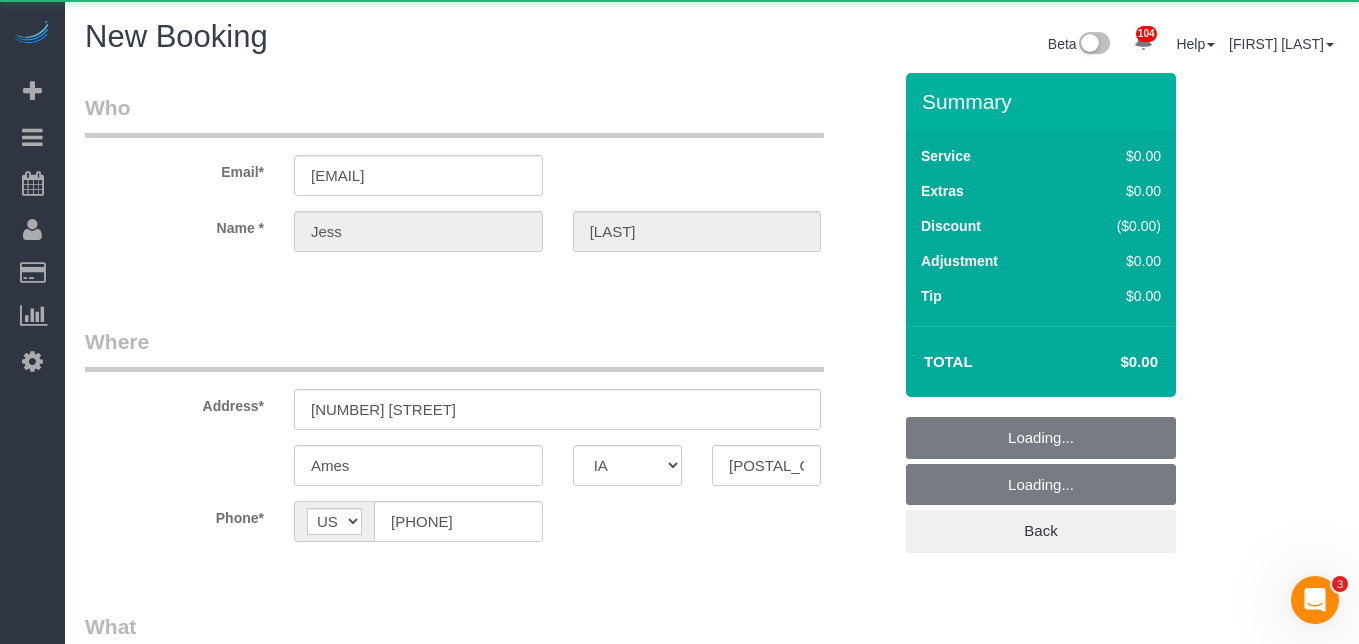 scroll, scrollTop: 0, scrollLeft: 0, axis: both 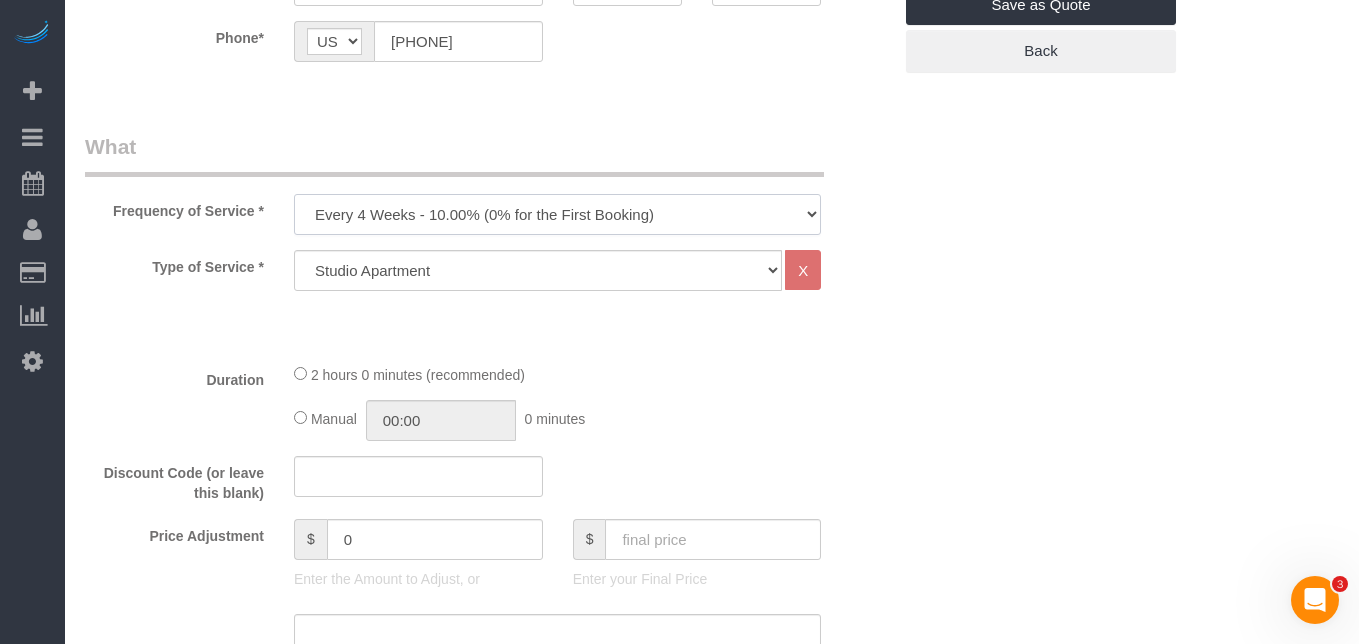 click on "Every 6 Weeks (0% for the First Booking) One Time Every 8 Weeks (0% for the First Booking) Every 4 Weeks - 10.00% (0% for the First Booking) Every 3 Weeks - 12.00% (0% for the First Booking) Every 2 Weeks - 15.00% (0% for the First Booking) Weekly - 20.00% (0% for the First Booking)" at bounding box center (557, 214) 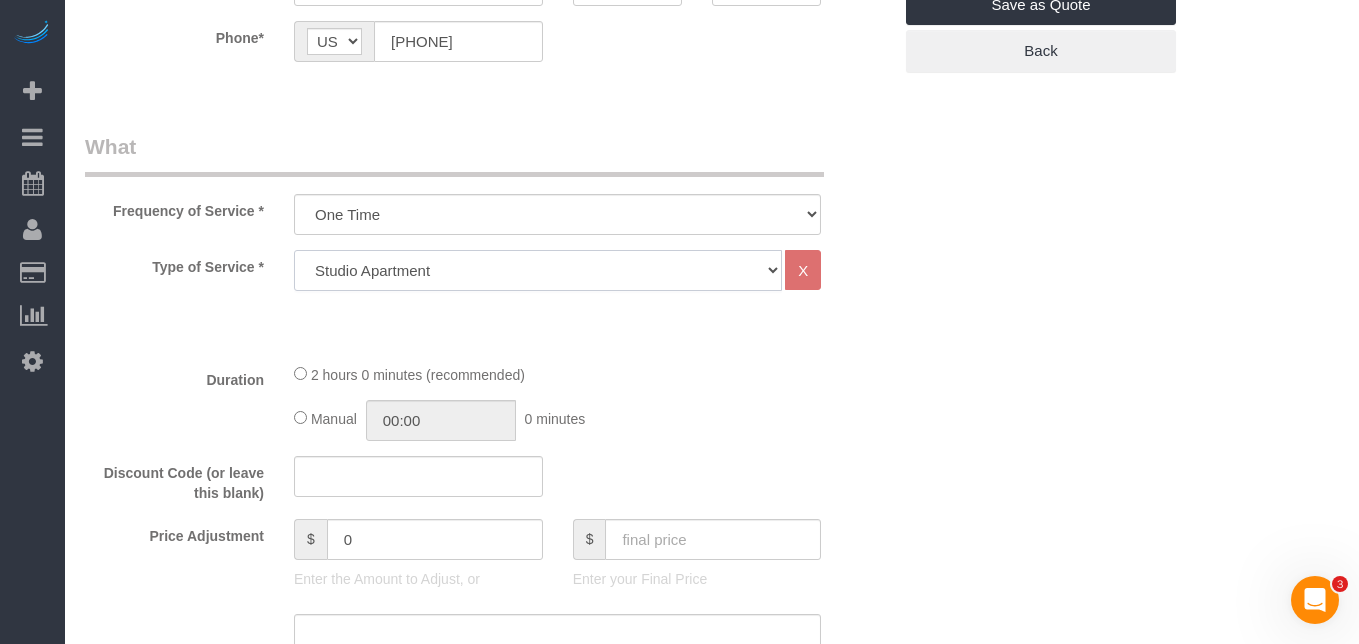 click on "Studio Apartment 1 Bedroom Home 2 Bedroom Home 3 Bedroom Home 4 Bedroom Home 5 Bedroom Home 6 Bedroom Home 7 Bedroom Home Hourly Cleaning Hazard/Emergency Cleaning General Maintenance" 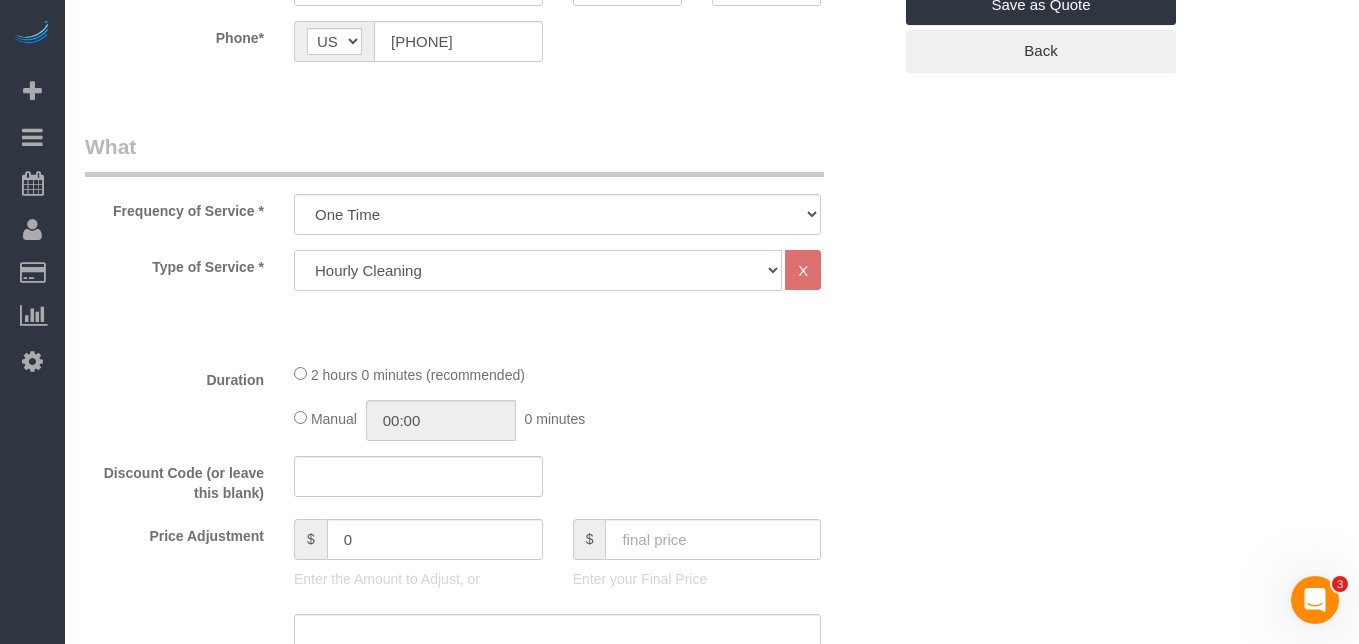 select on "1" 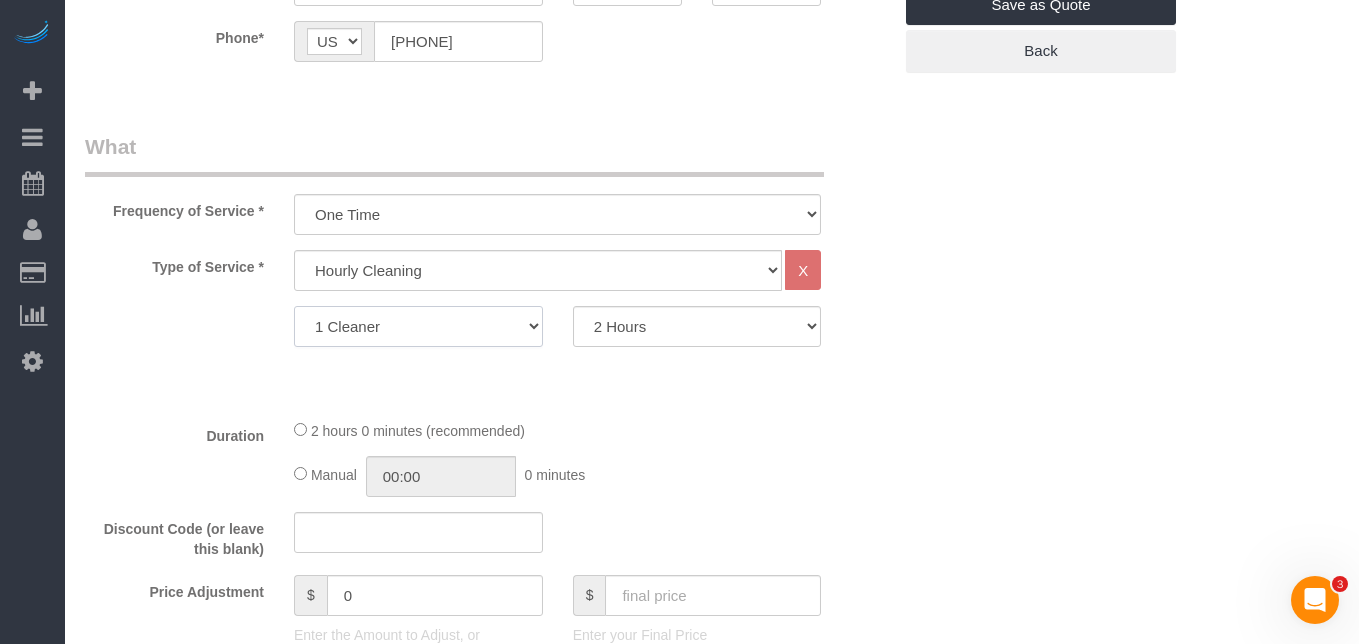 click on "1 Cleaner
2 Cleaners" 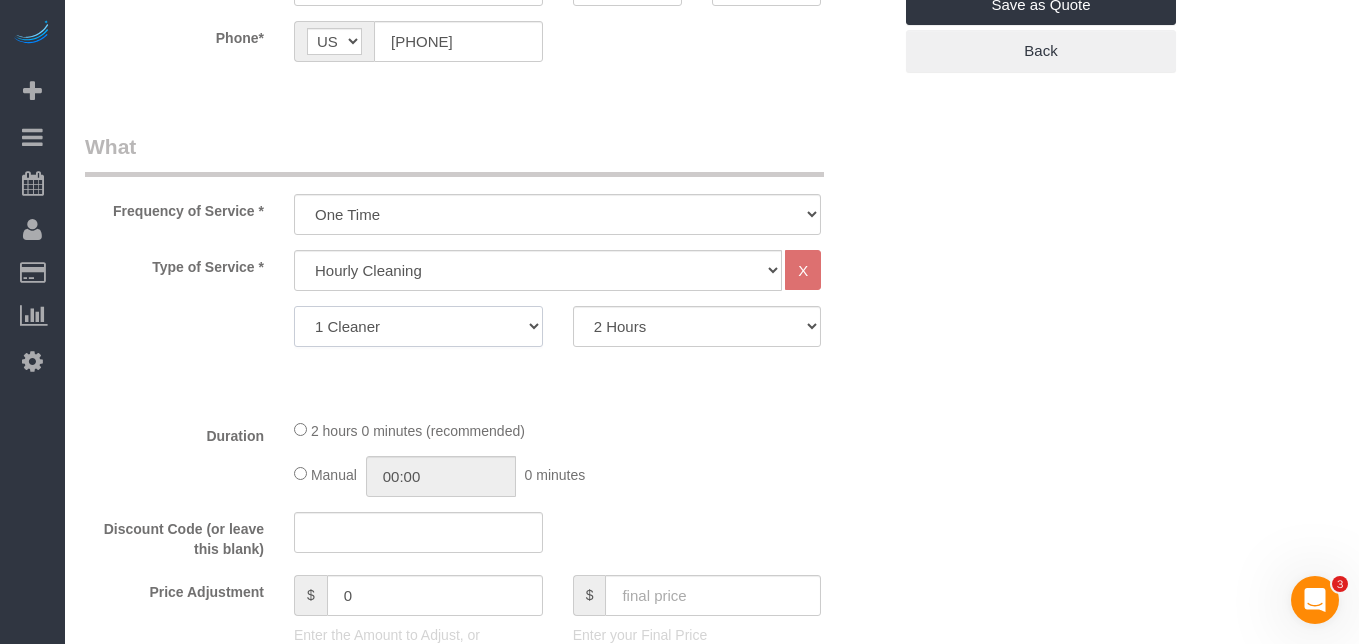 select on "2" 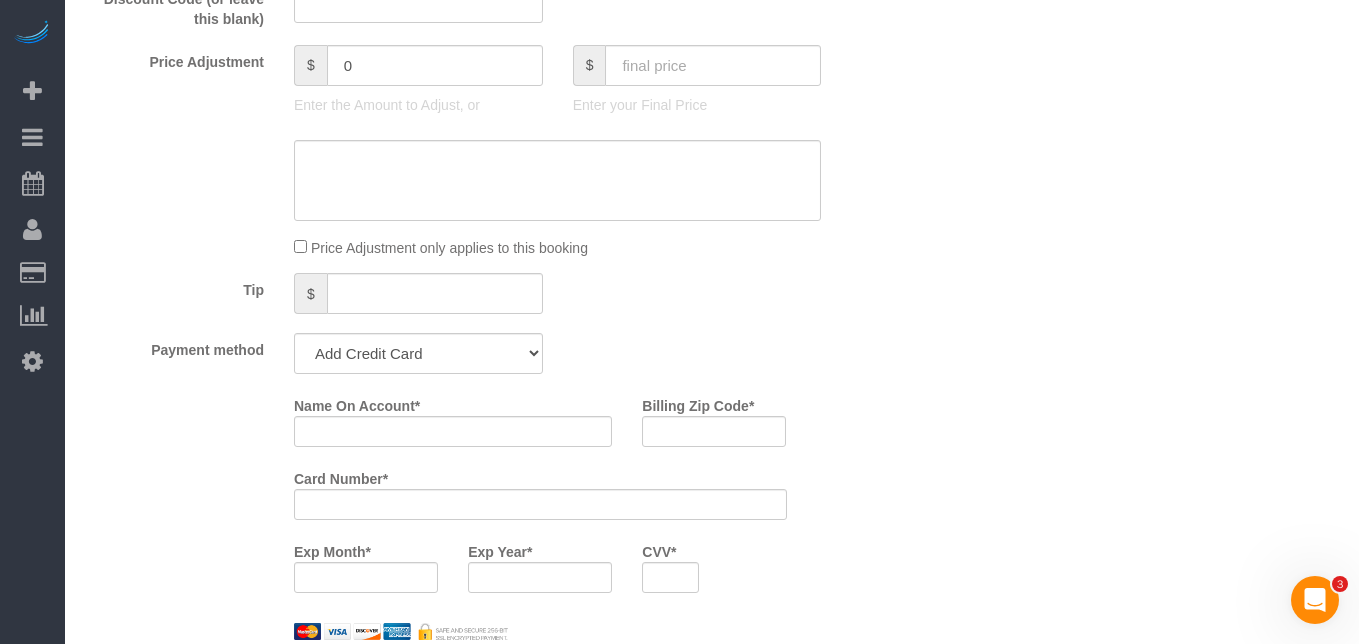 scroll, scrollTop: 1020, scrollLeft: 0, axis: vertical 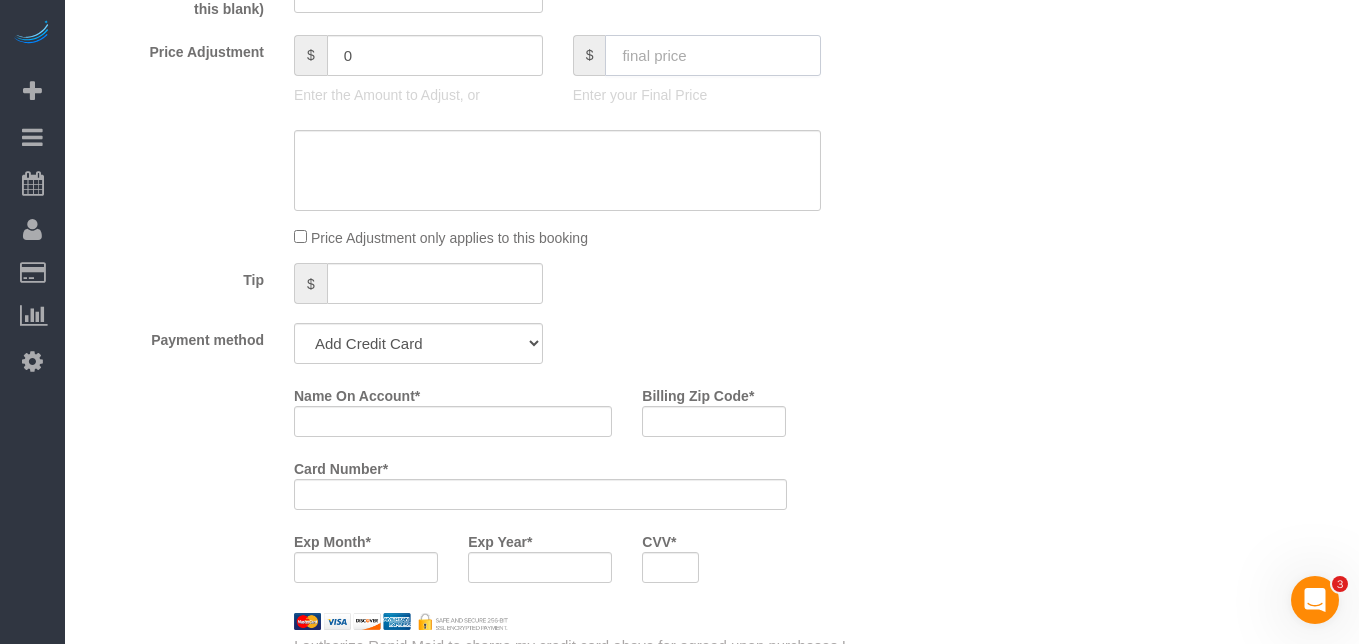 click 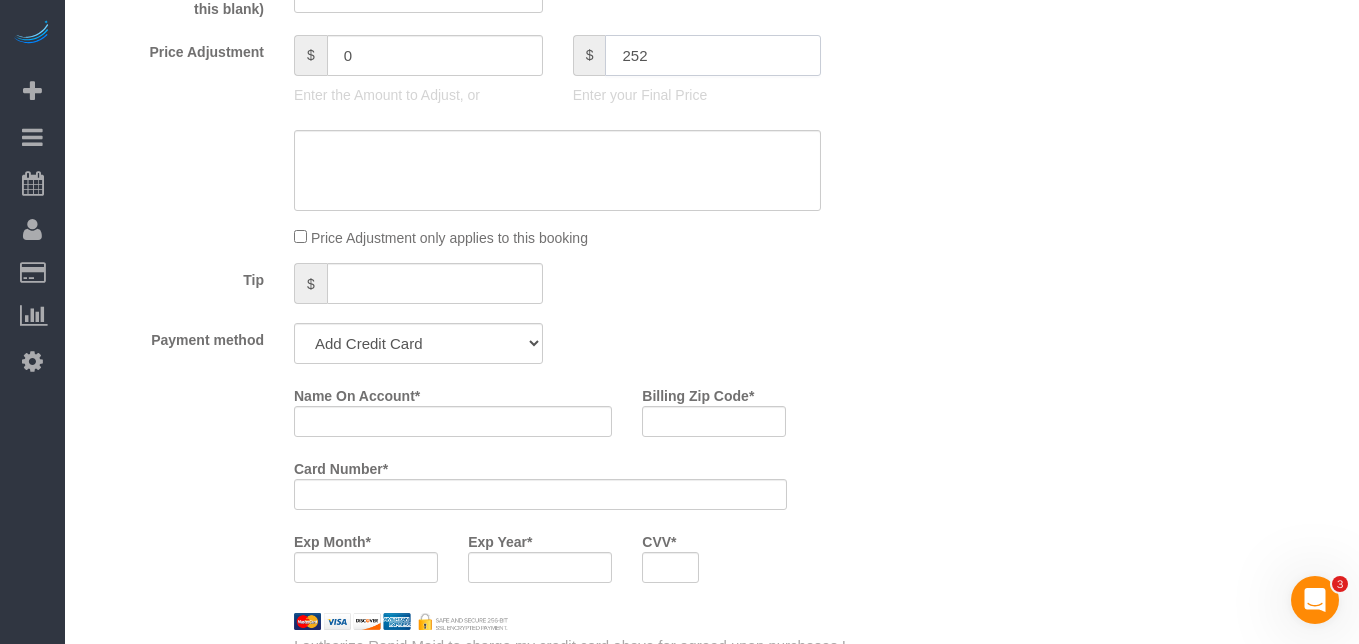 type on "252" 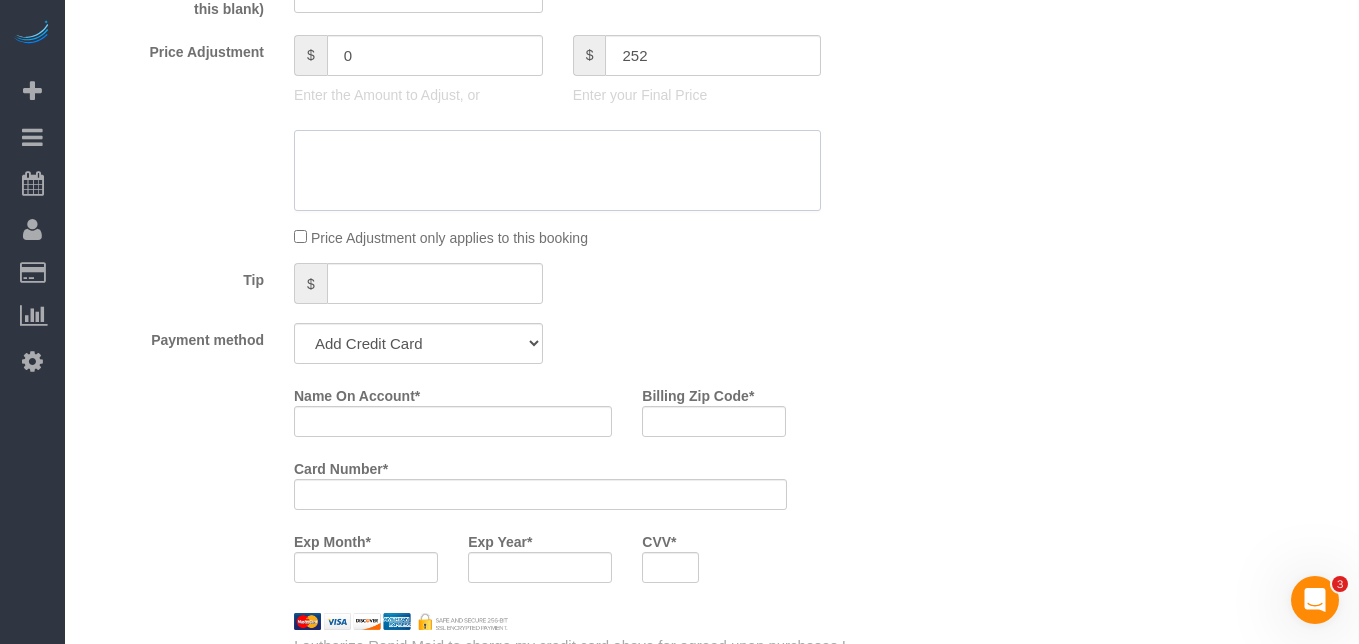 type on "-28" 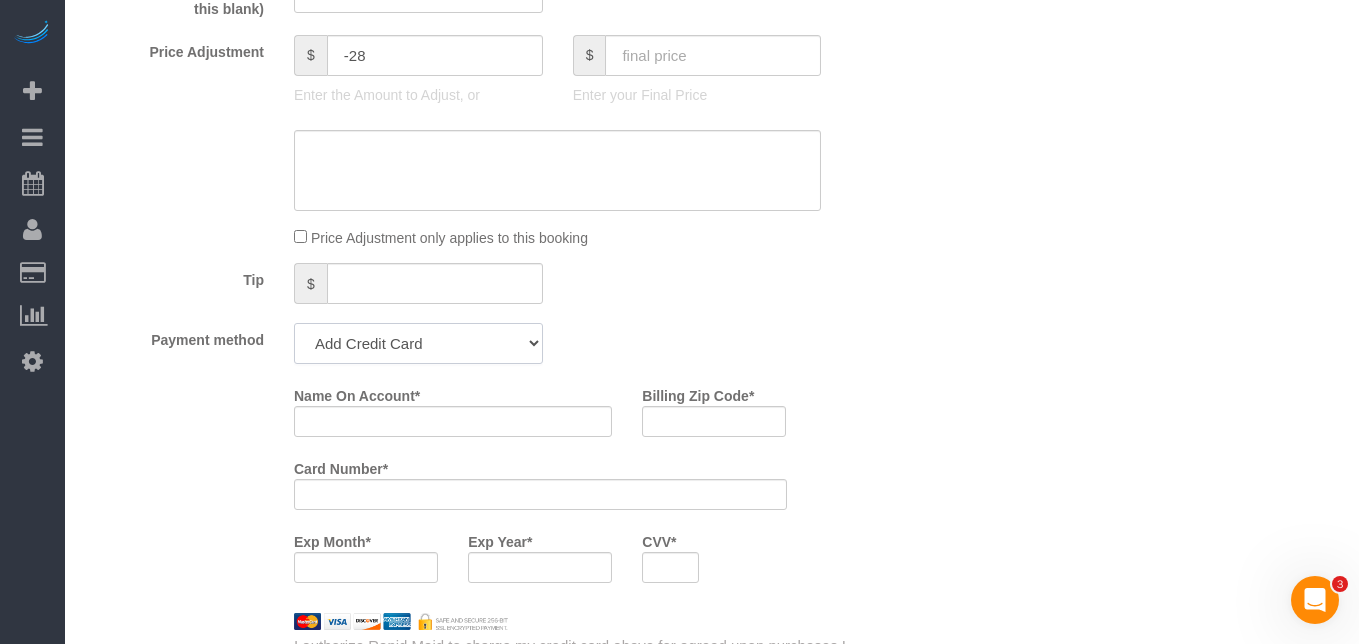 click on "Add Credit Card Cash Check Paypal" 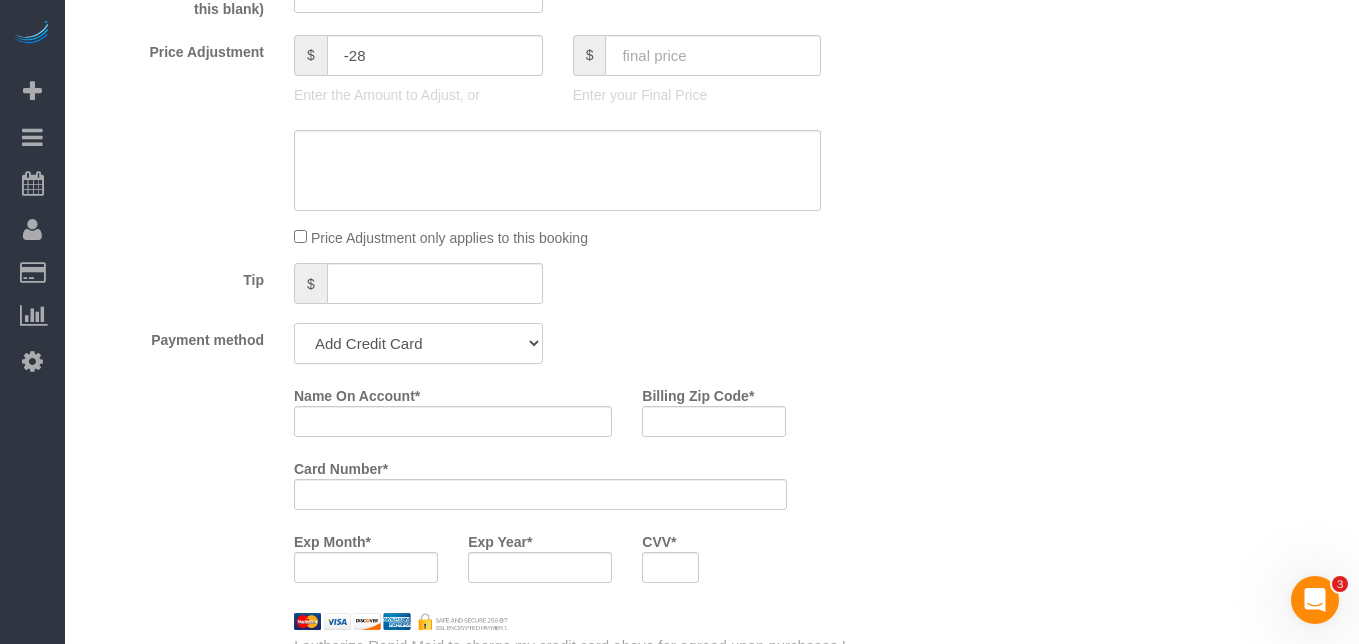 select on "string:check" 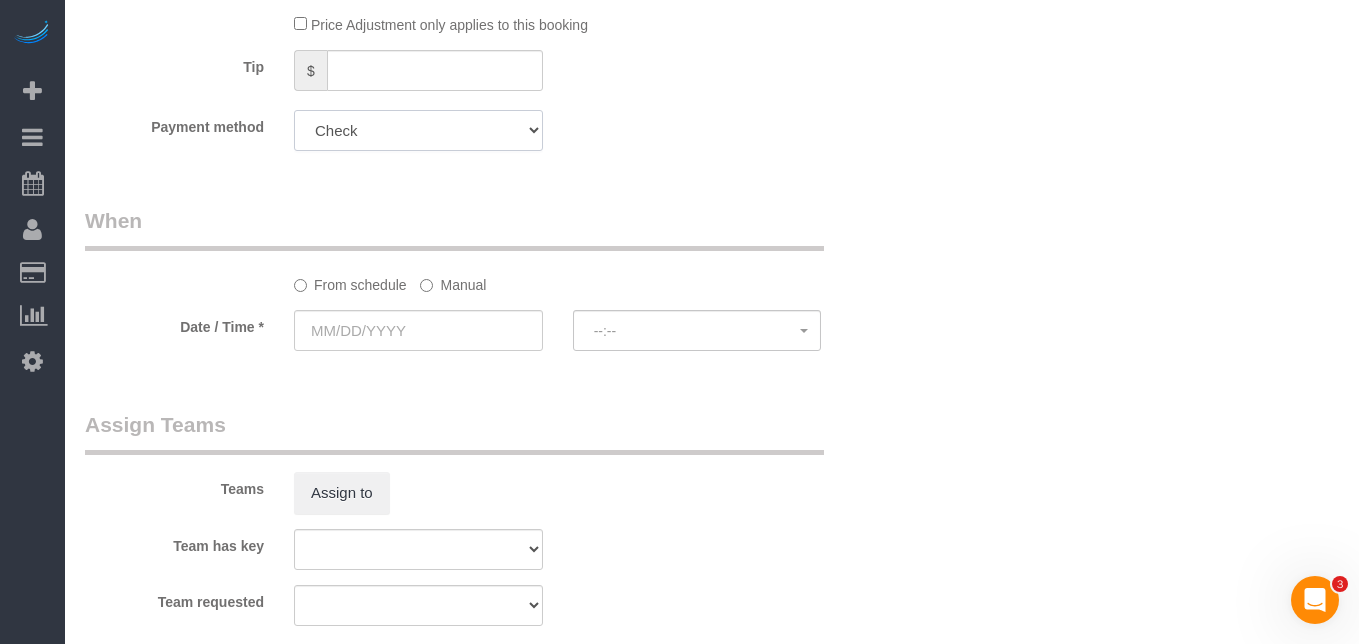 scroll, scrollTop: 1314, scrollLeft: 0, axis: vertical 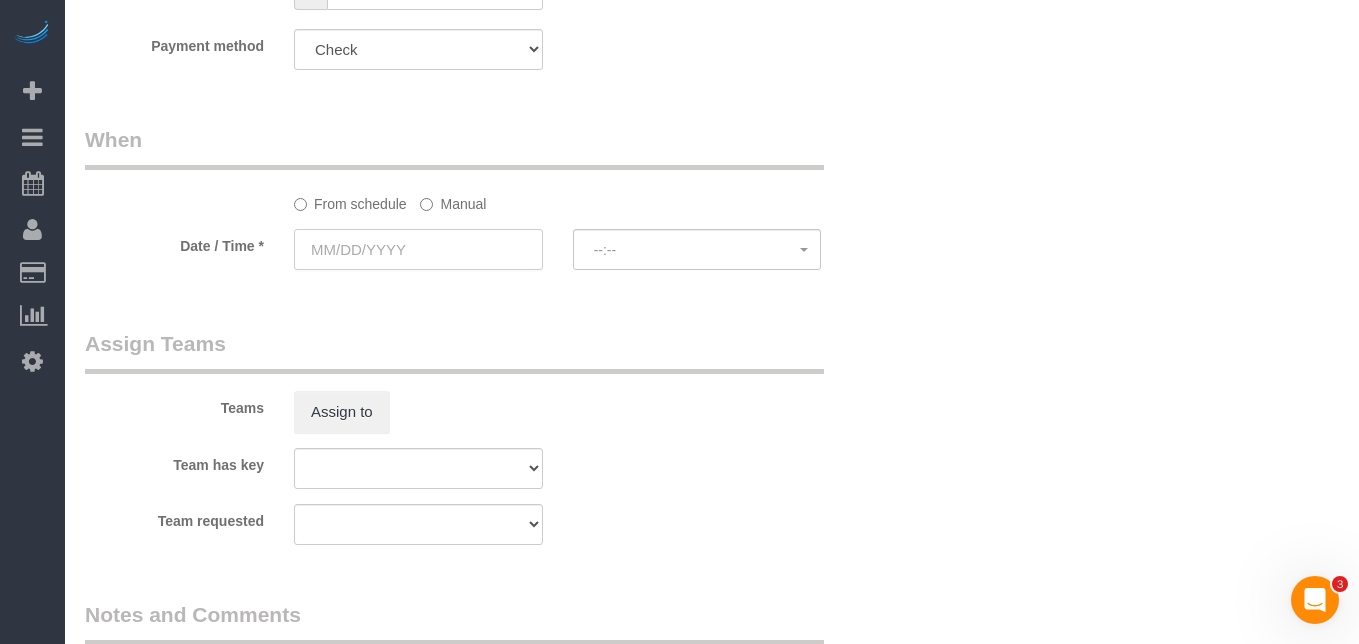 click at bounding box center (418, 249) 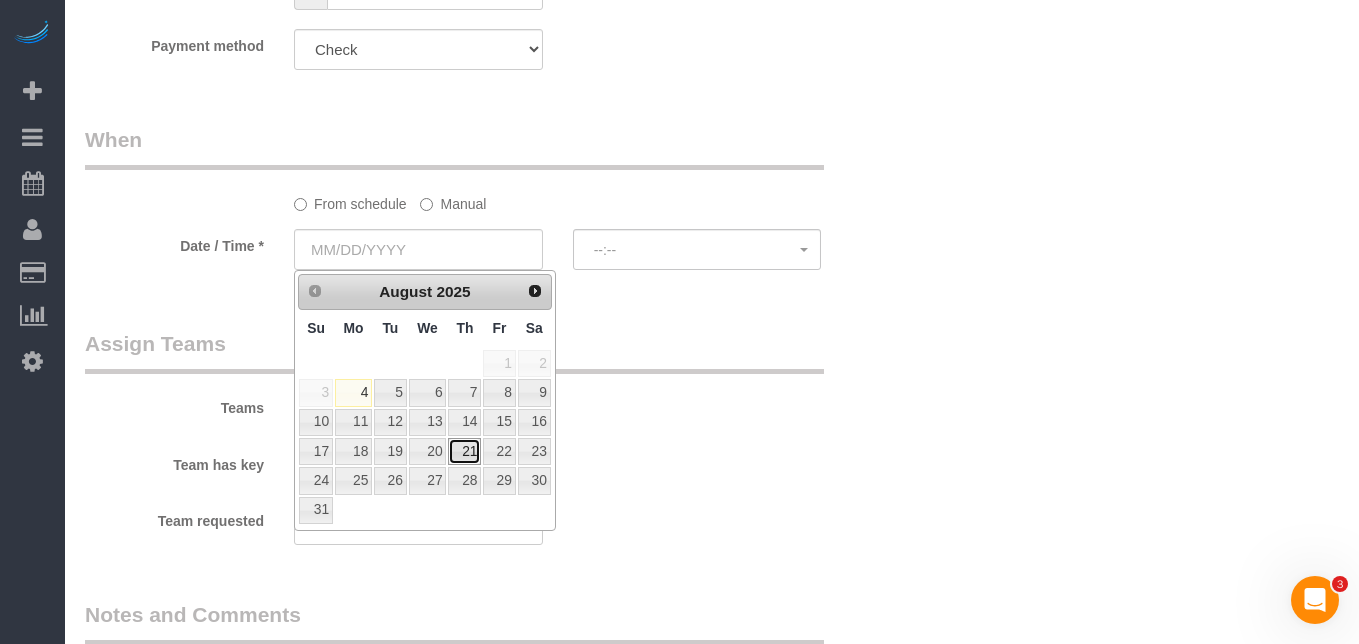 click on "21" at bounding box center [464, 451] 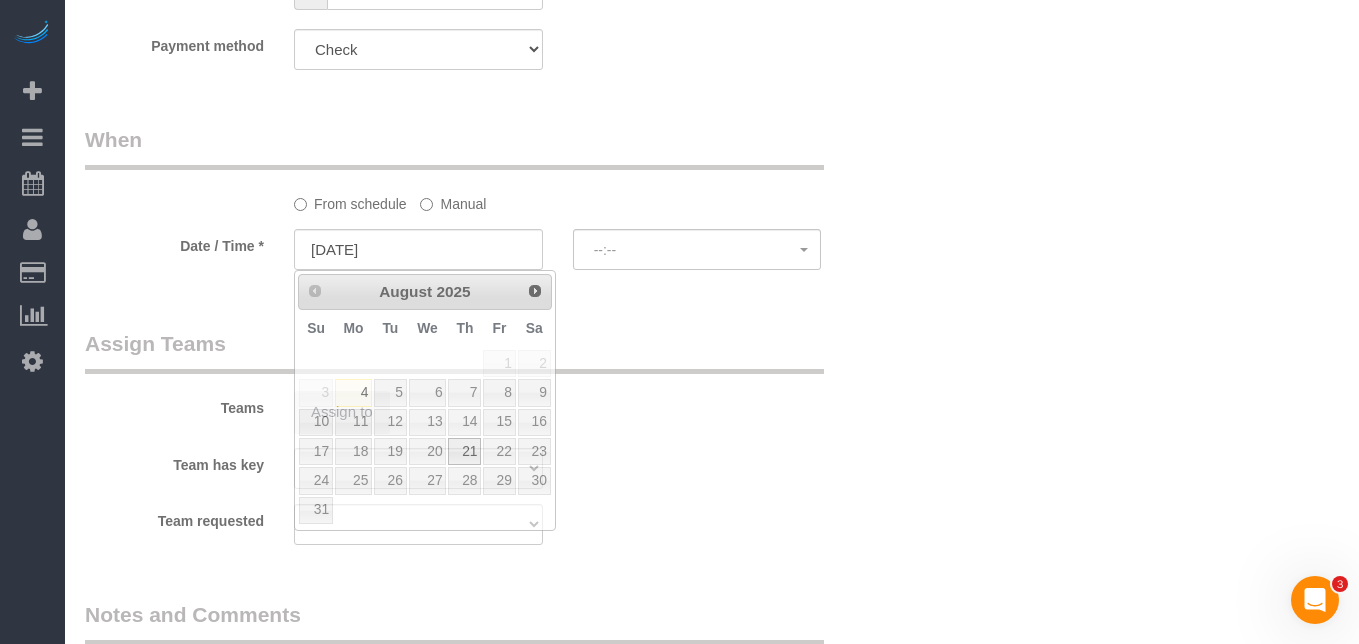select on "spot1" 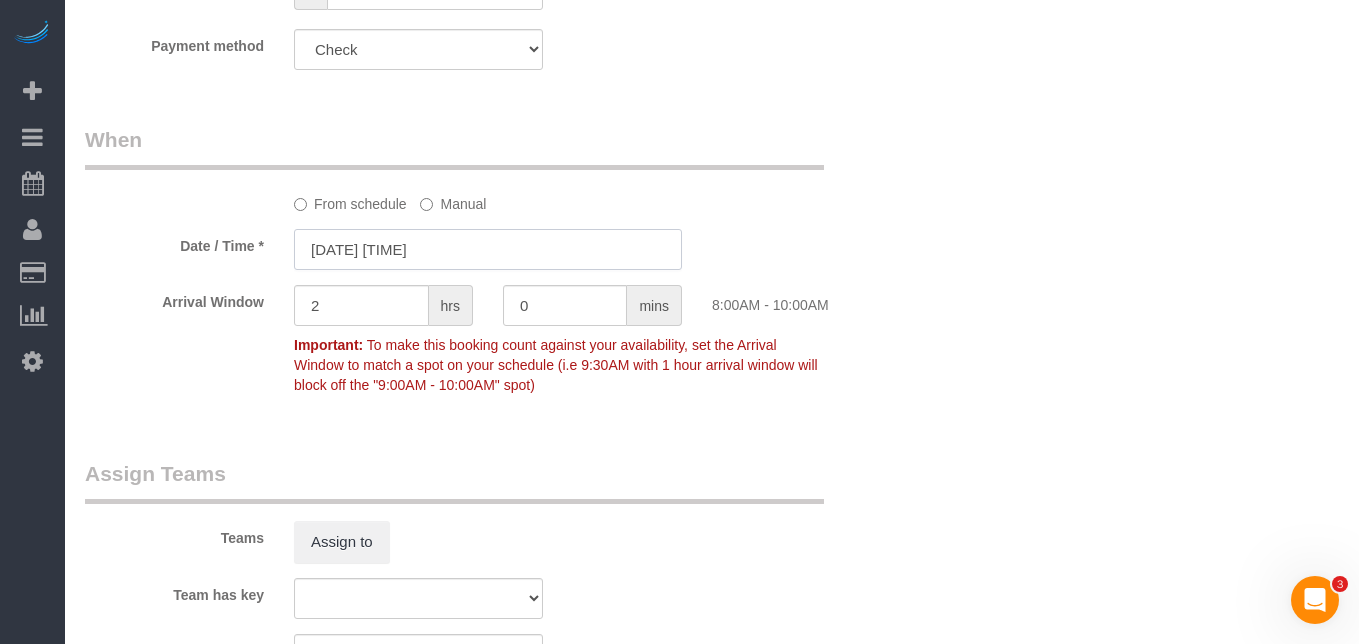 click on "[DATE] [TIME]" at bounding box center [488, 249] 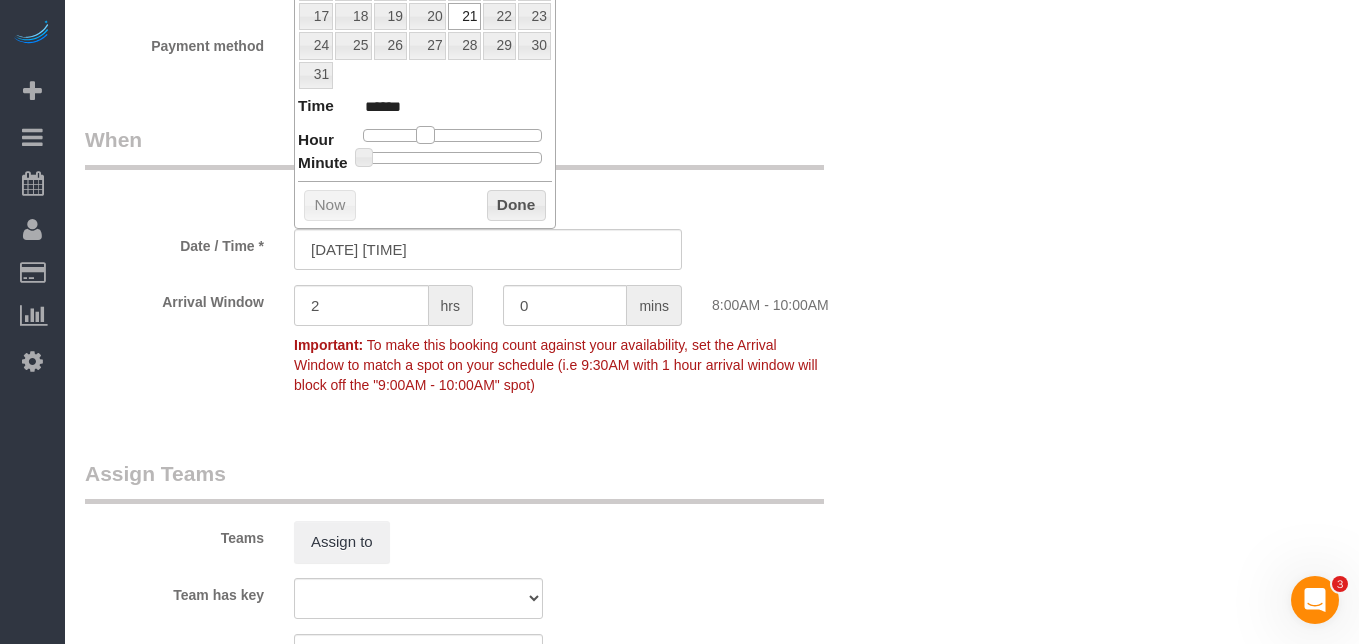 type on "08/21/2025 9:00AM" 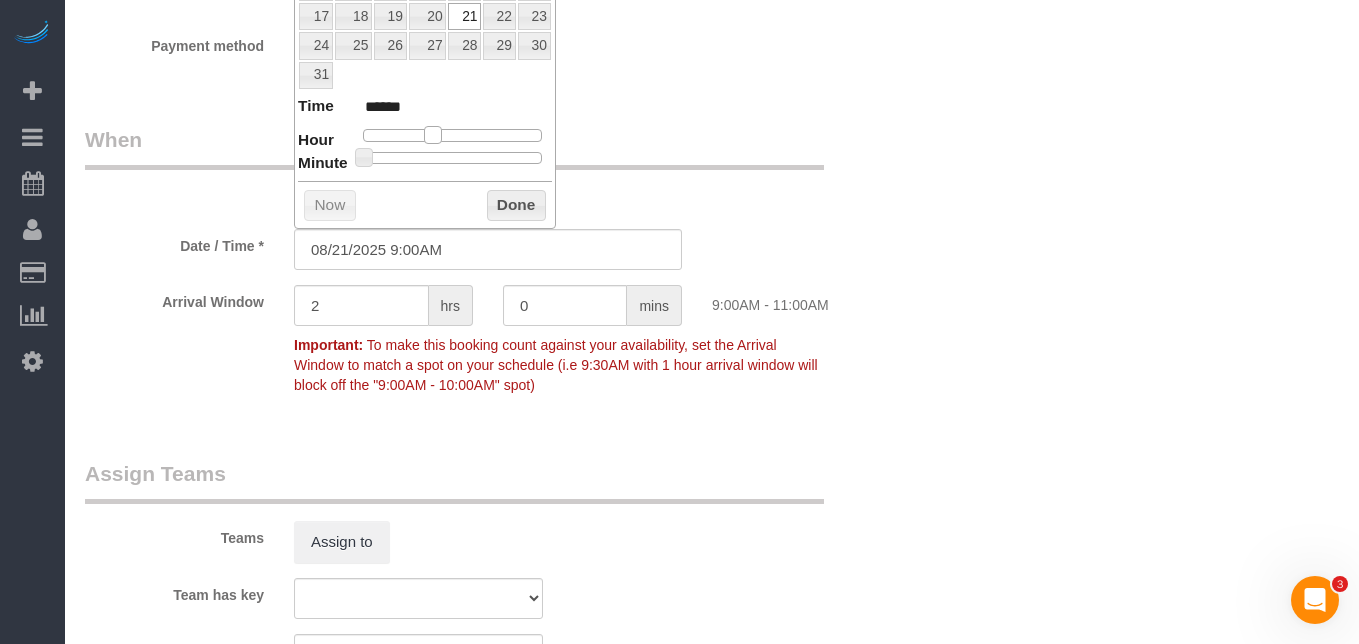 type on "[DATE] [TIME]" 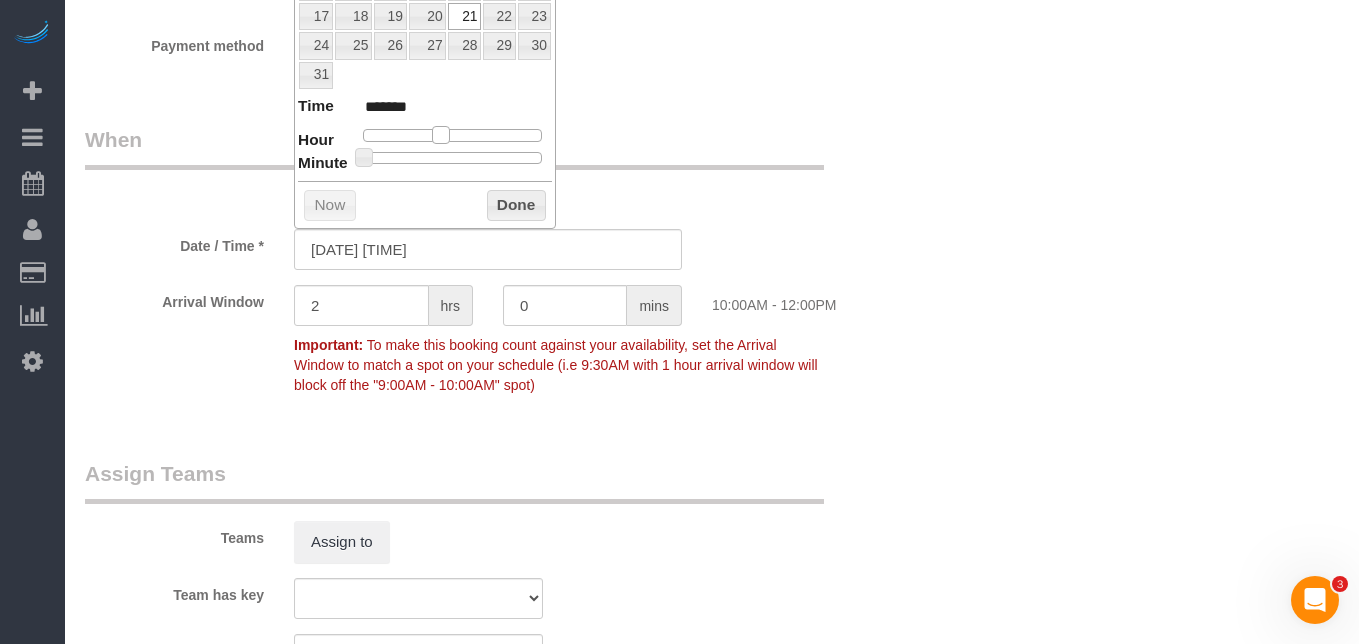 type on "[DATE] [TIME]" 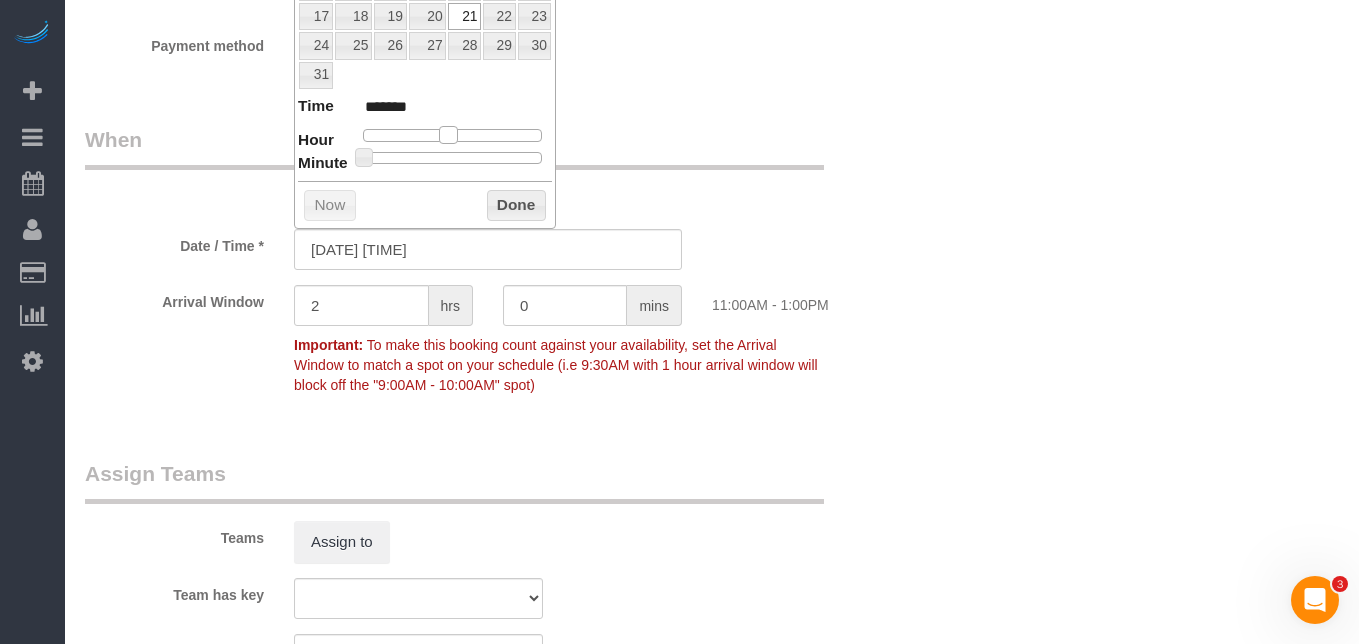 drag, startPoint x: 427, startPoint y: 132, endPoint x: 451, endPoint y: 133, distance: 24.020824 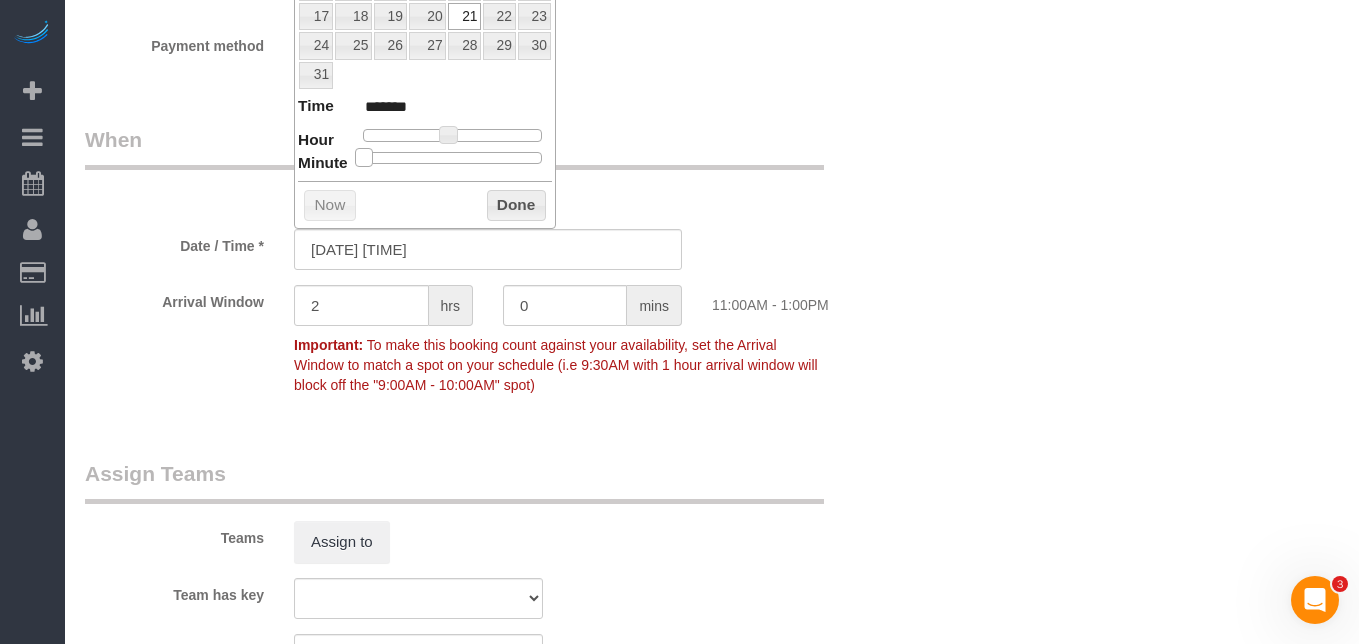 type on "[DATE] [TIME]" 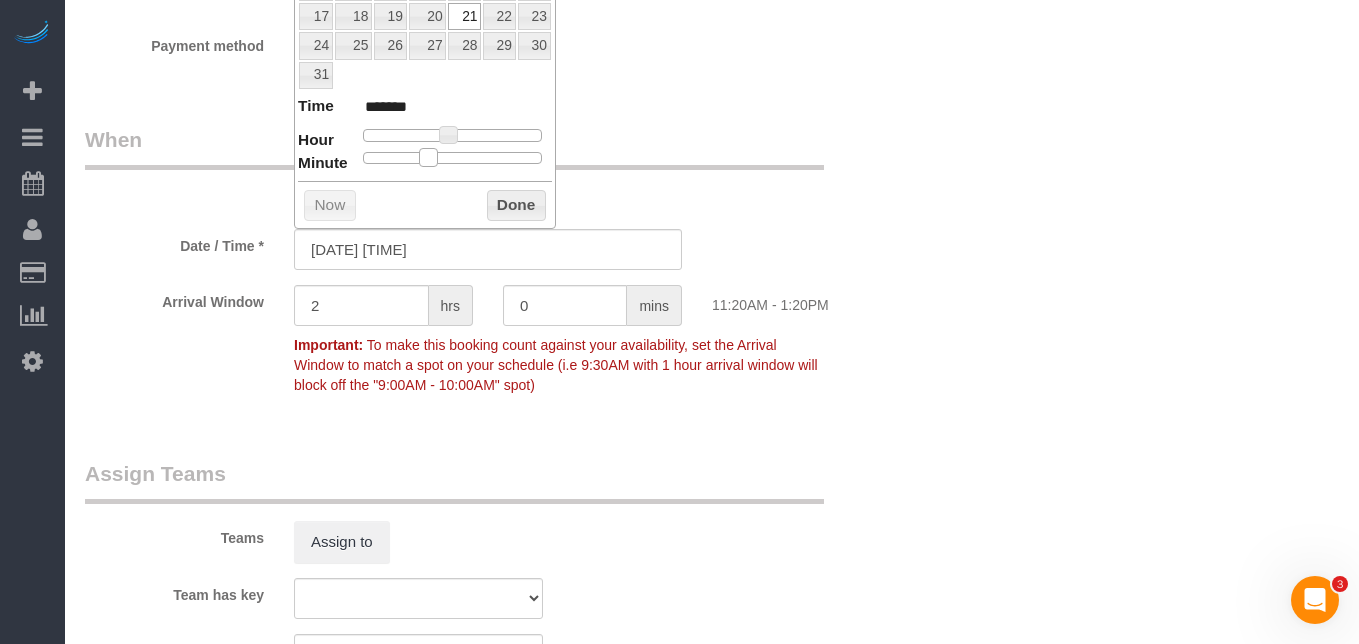 type on "[DATE] [TIME]" 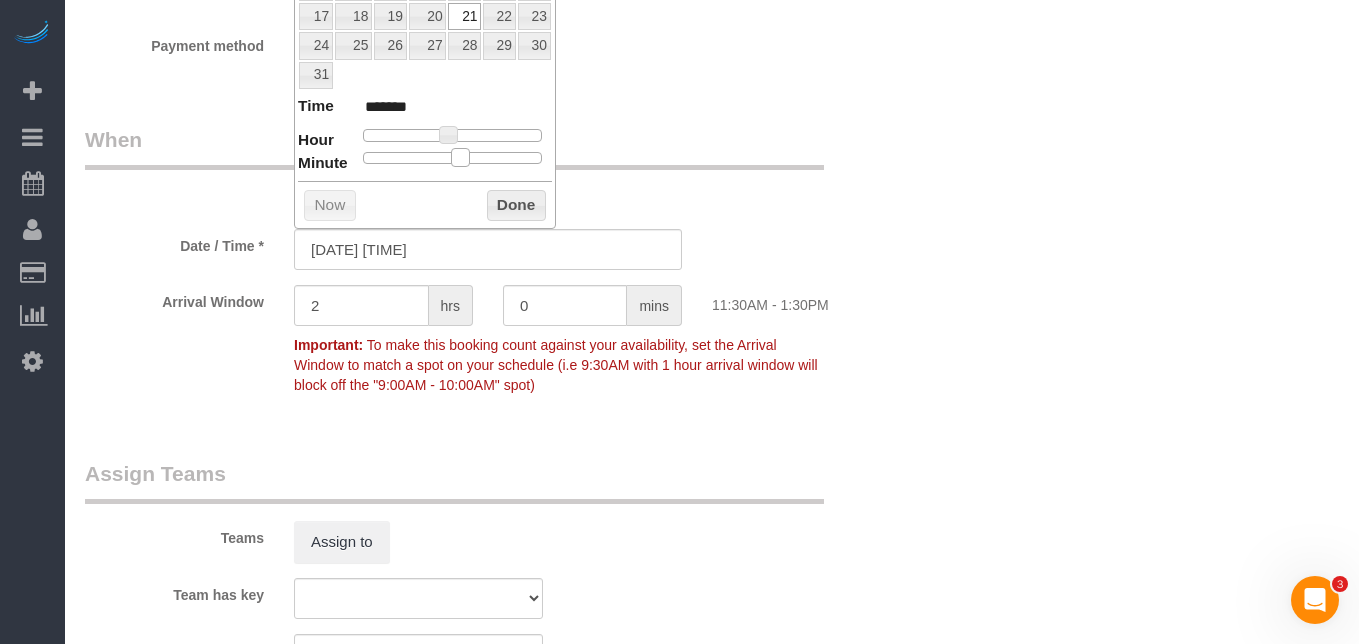 drag, startPoint x: 363, startPoint y: 155, endPoint x: 464, endPoint y: 156, distance: 101.00495 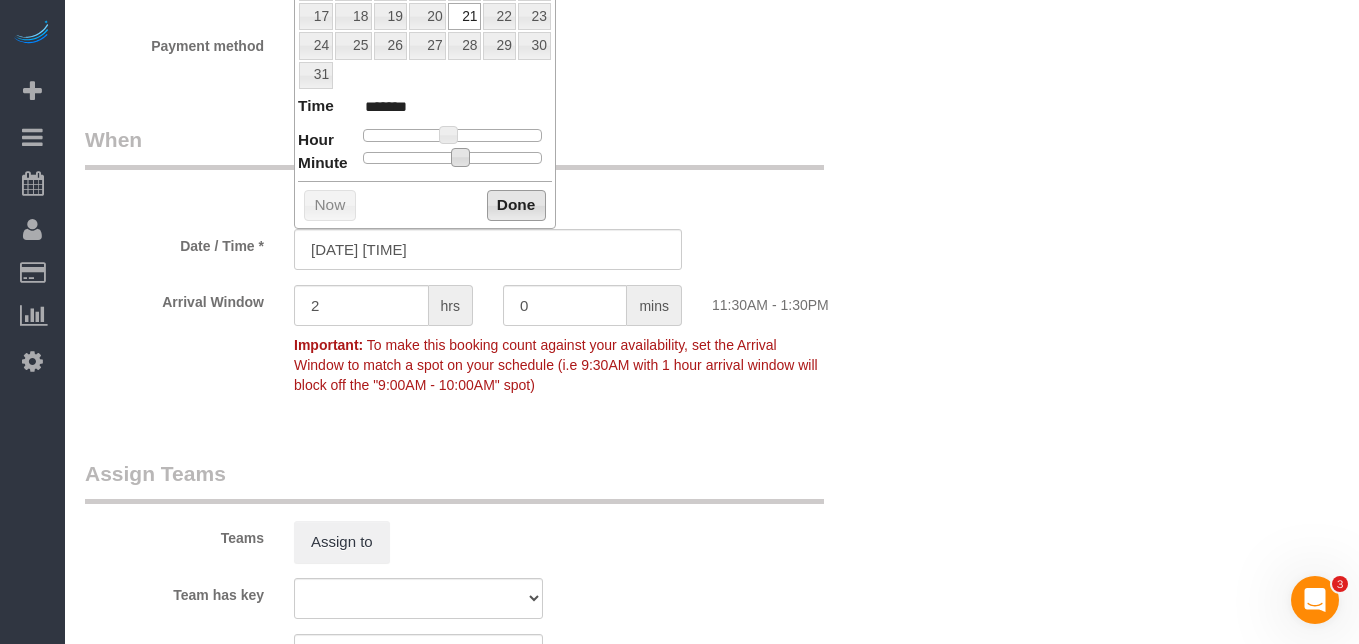 click on "Done" at bounding box center (516, 206) 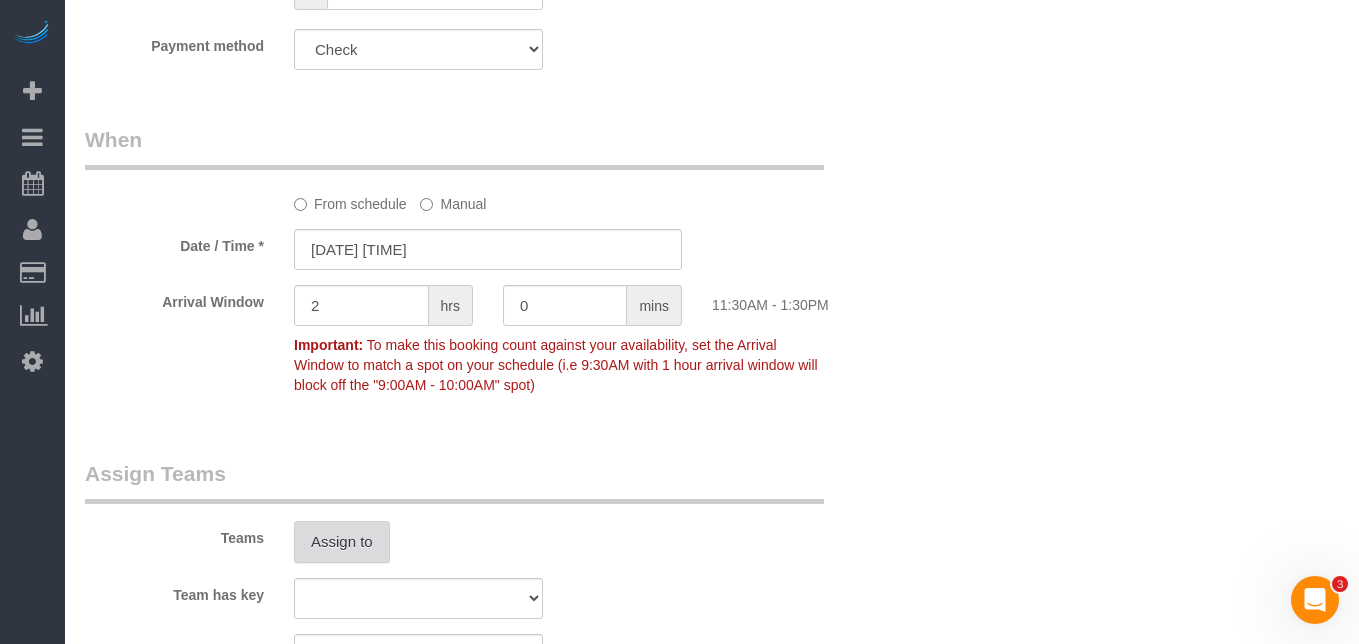 click on "Assign to" at bounding box center (342, 542) 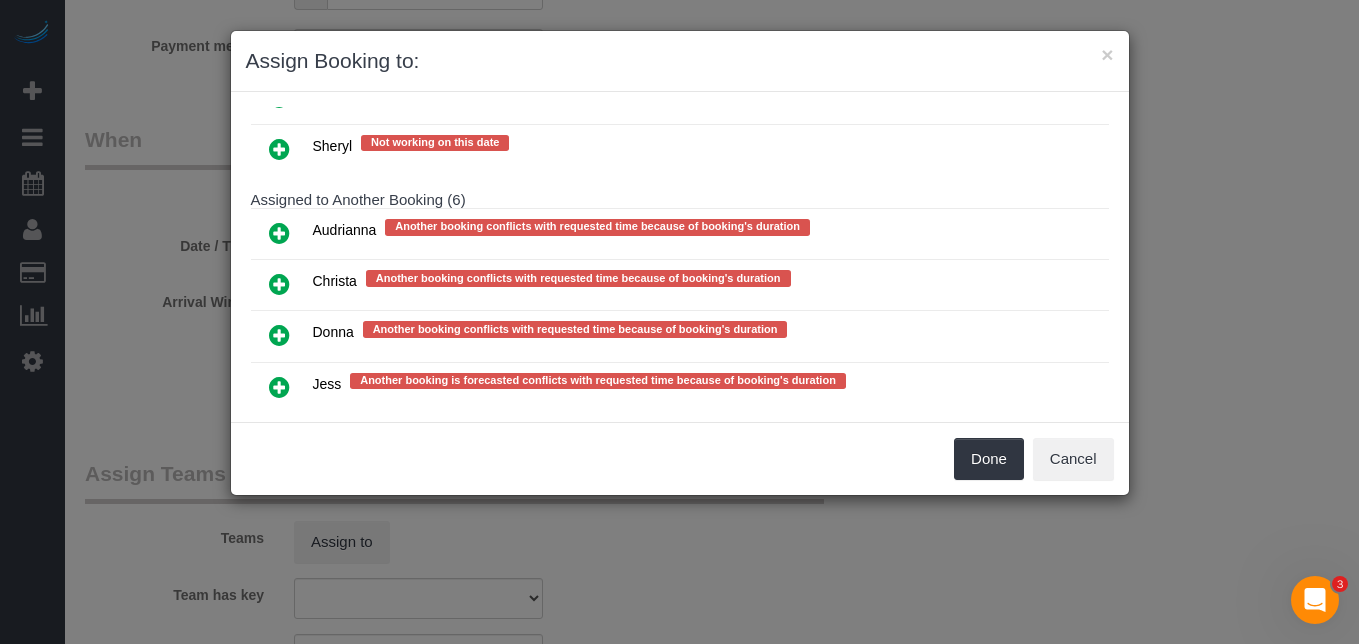 scroll, scrollTop: 434, scrollLeft: 0, axis: vertical 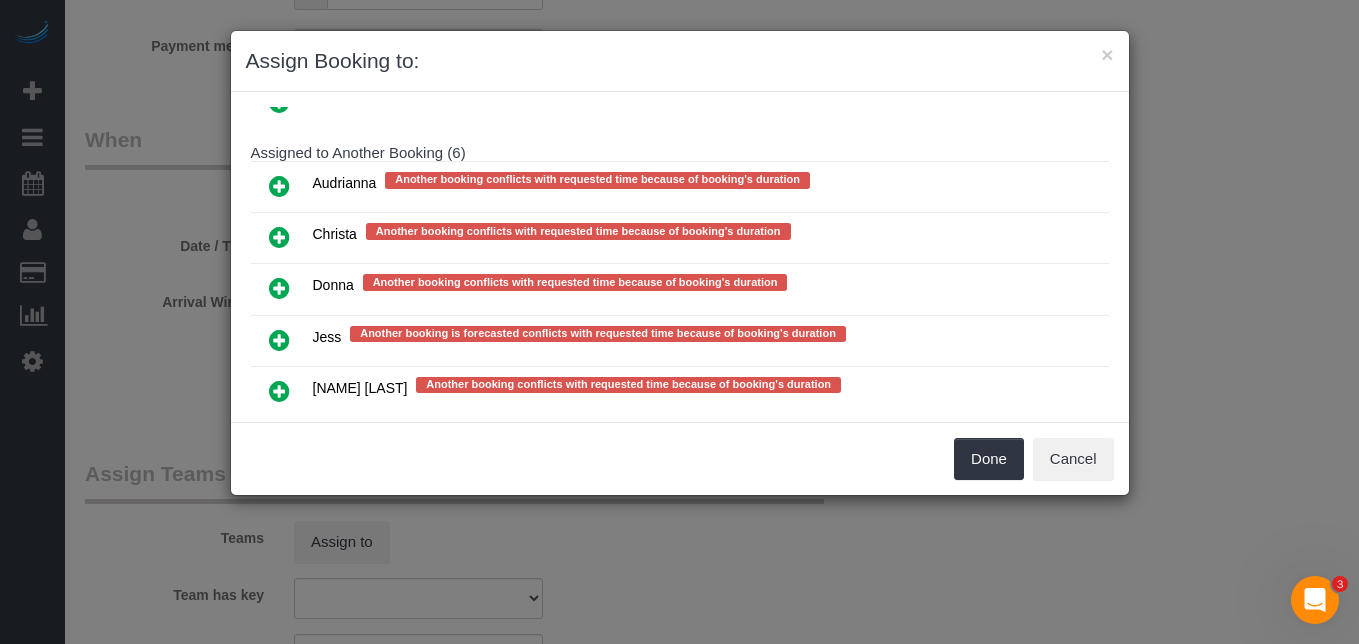 click at bounding box center [279, 288] 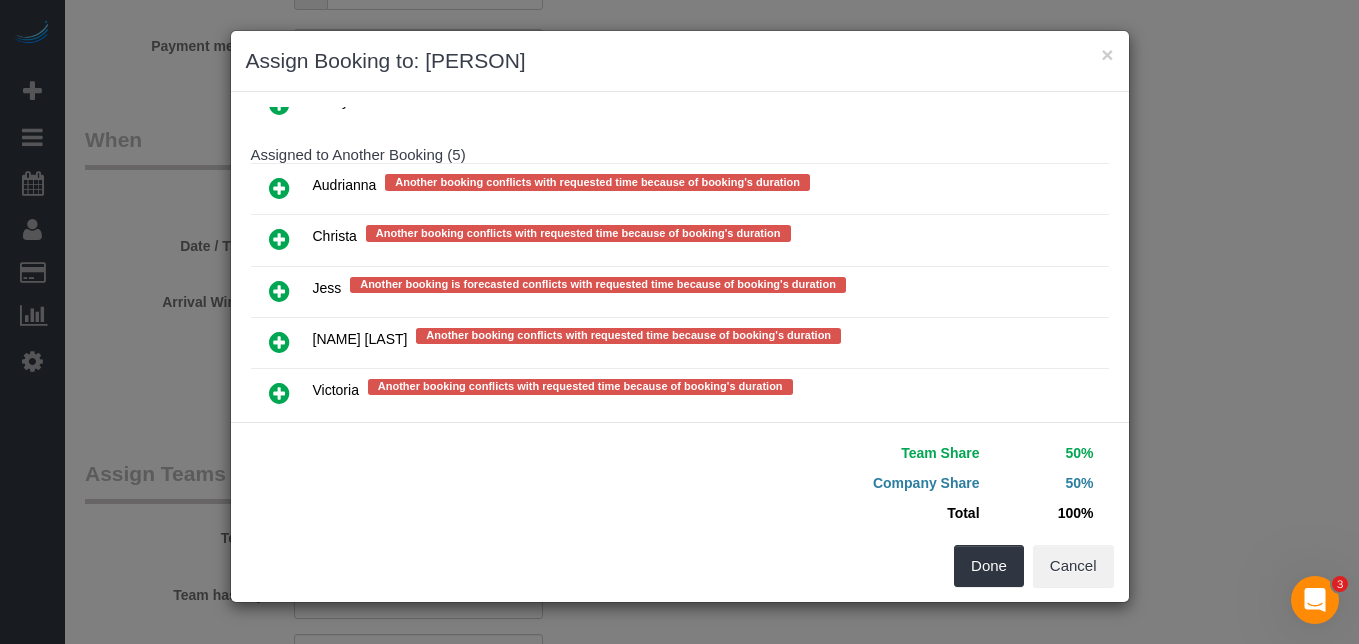 click at bounding box center [279, 239] 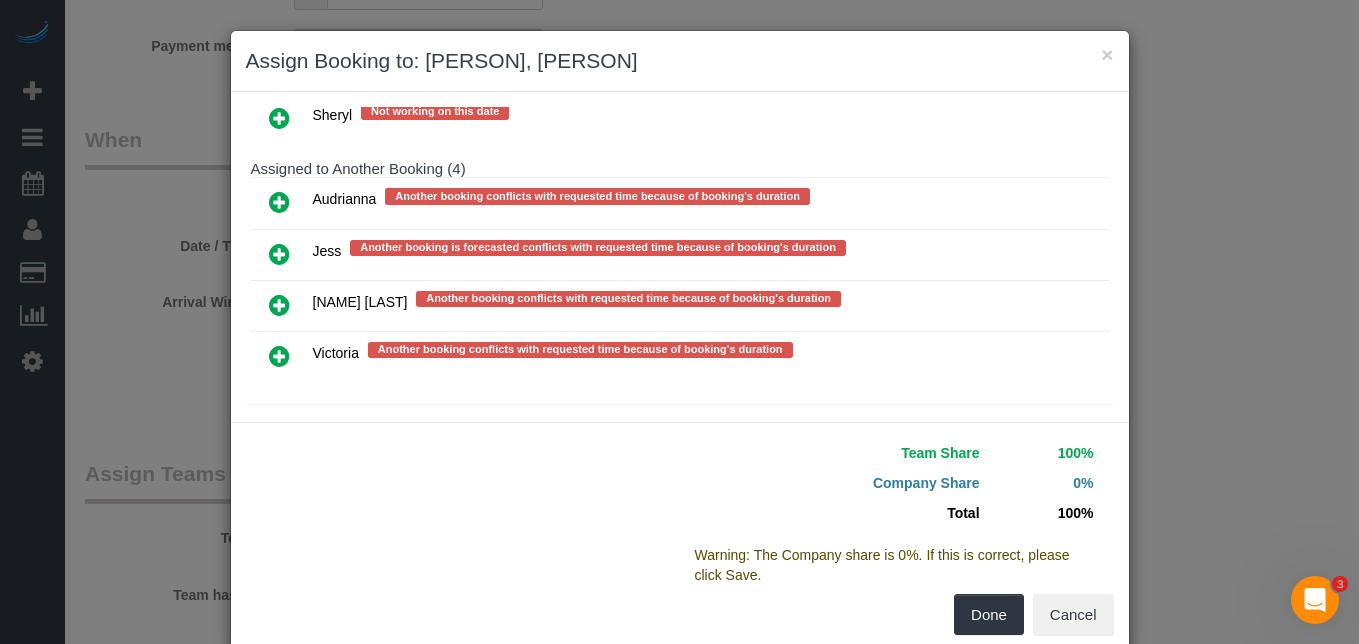 scroll, scrollTop: 0, scrollLeft: 0, axis: both 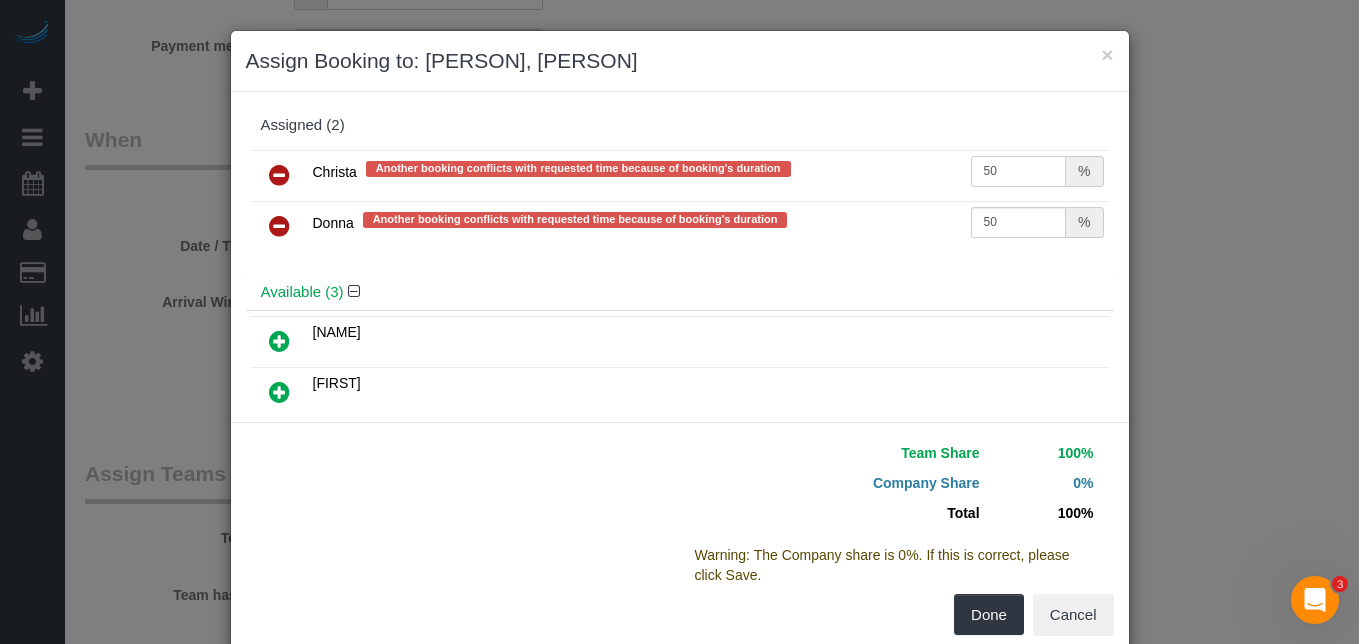 click on "50" at bounding box center [1019, 171] 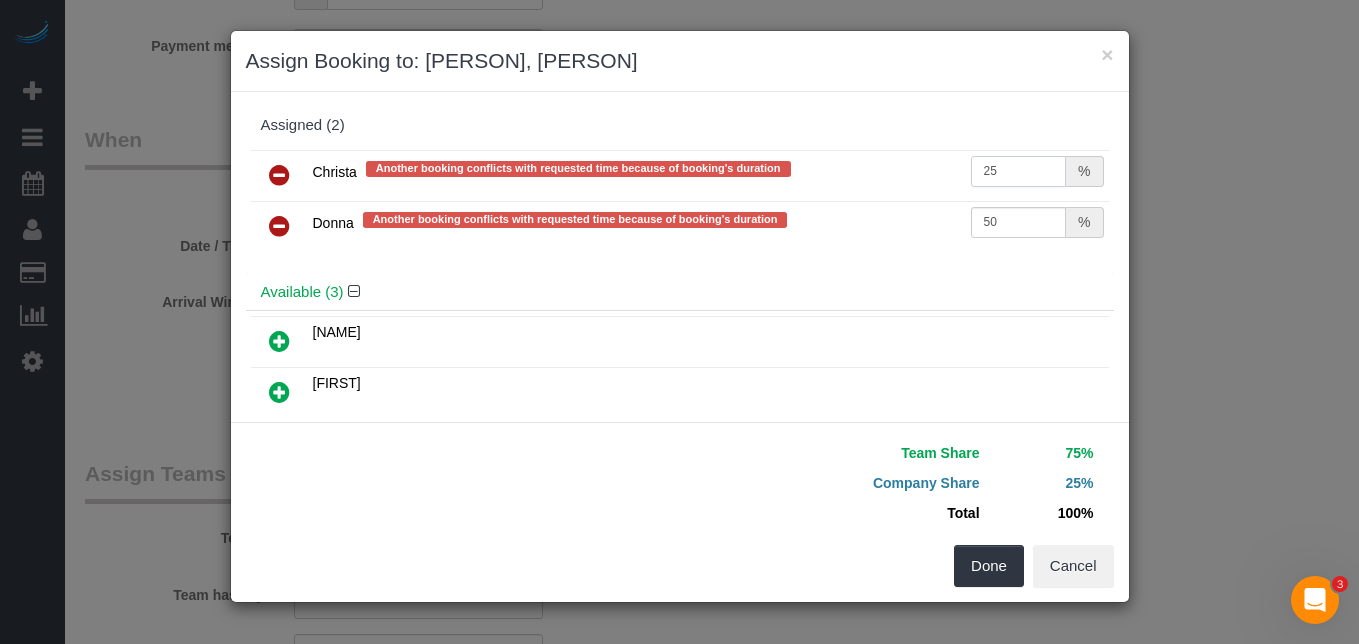 type on "25" 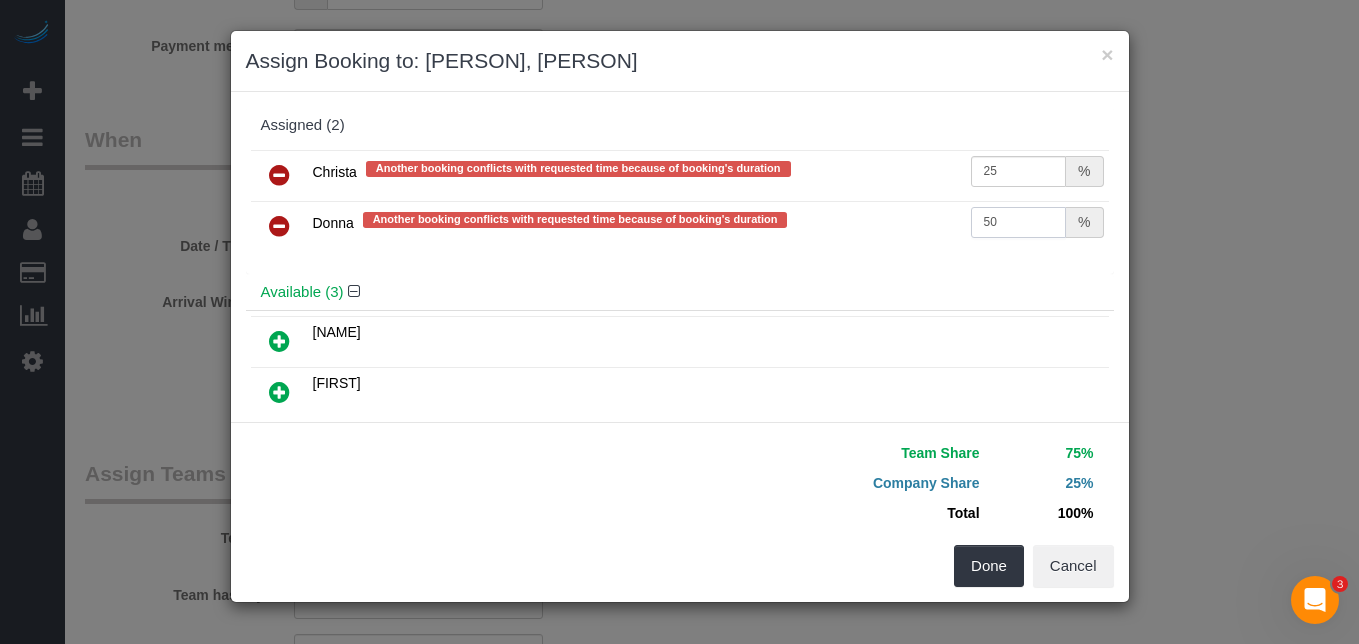 click on "50" at bounding box center (1019, 222) 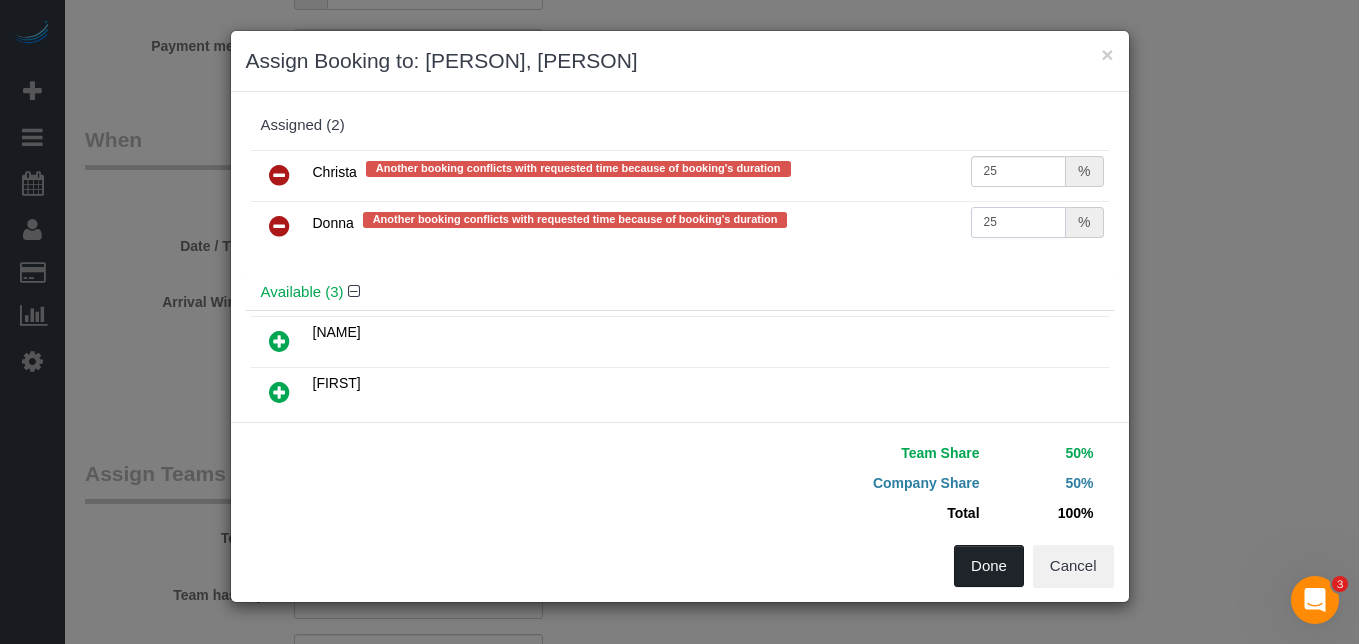 type on "25" 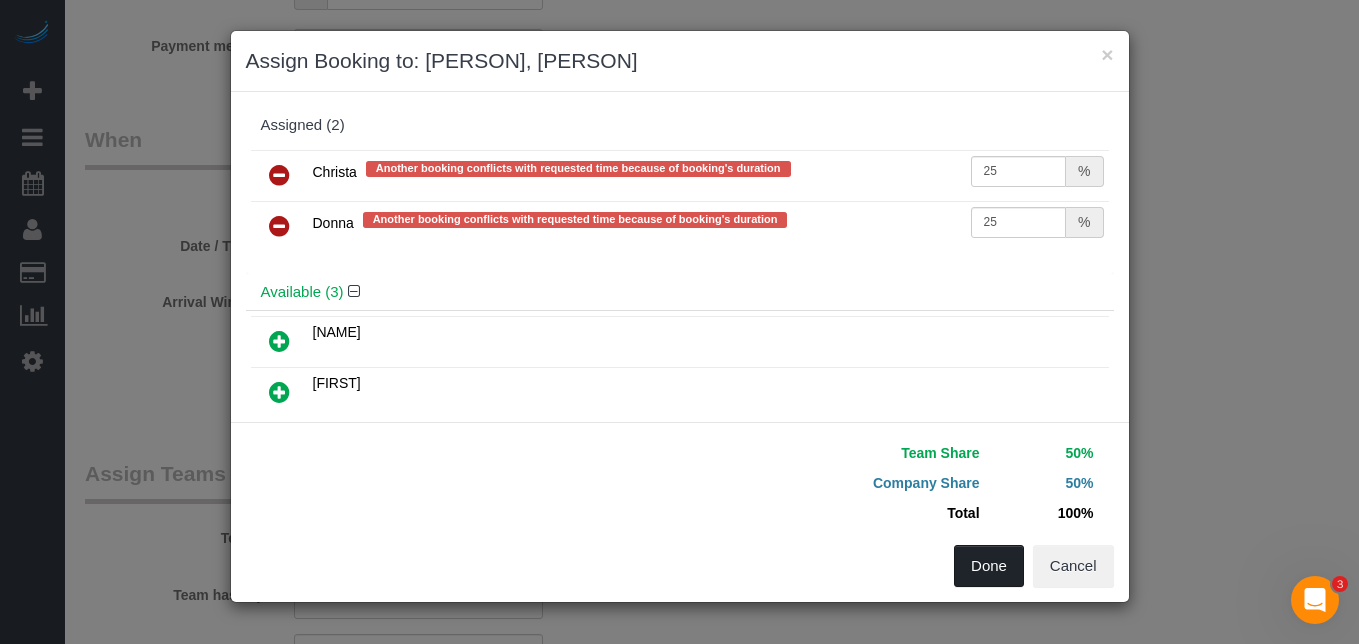 click on "Done" at bounding box center (989, 566) 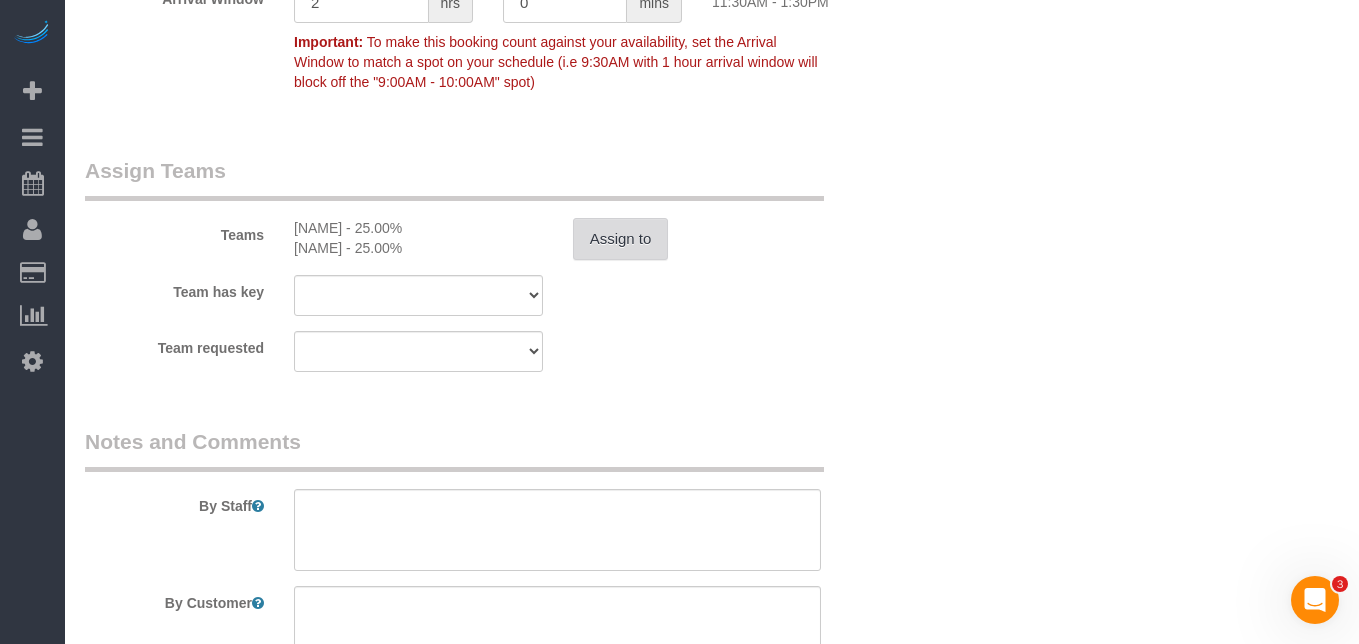 scroll, scrollTop: 1808, scrollLeft: 0, axis: vertical 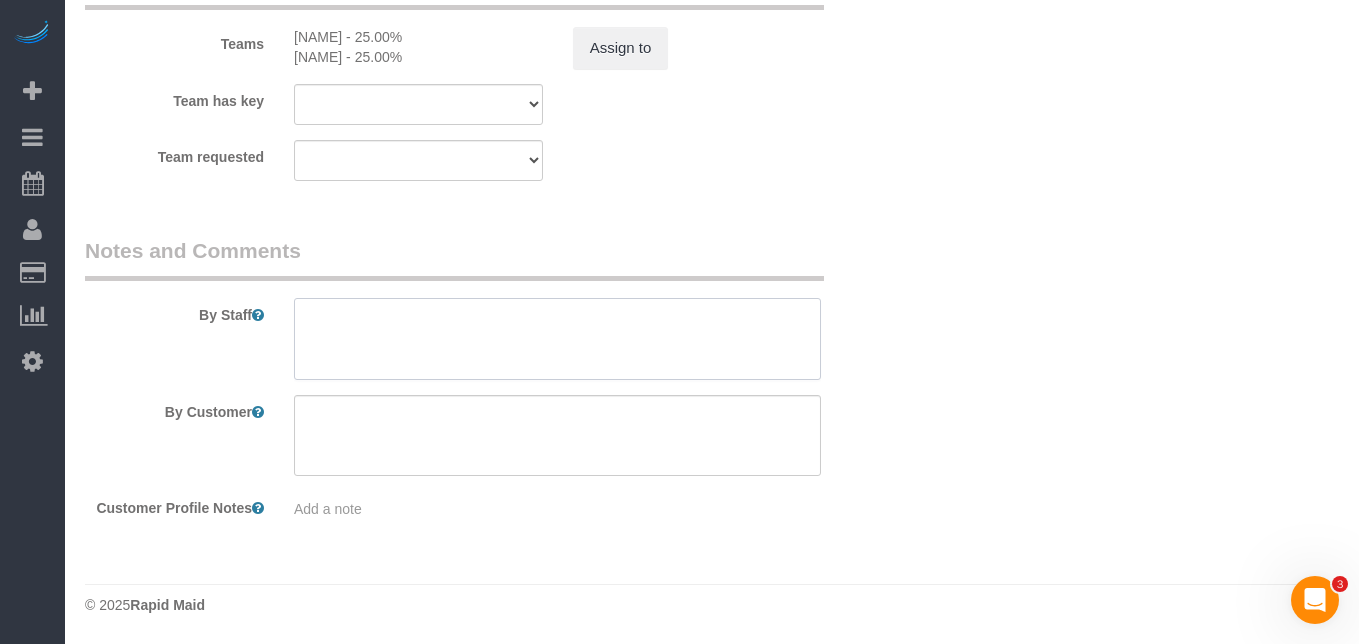 click at bounding box center (557, 339) 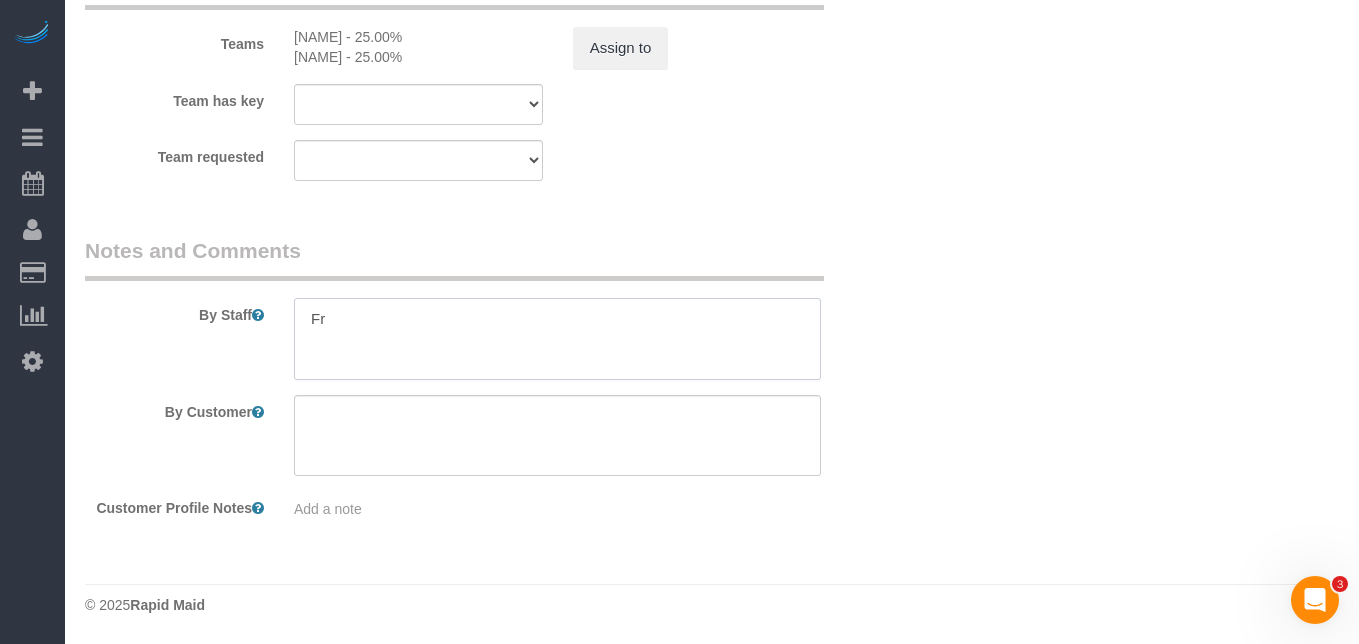 type on "F" 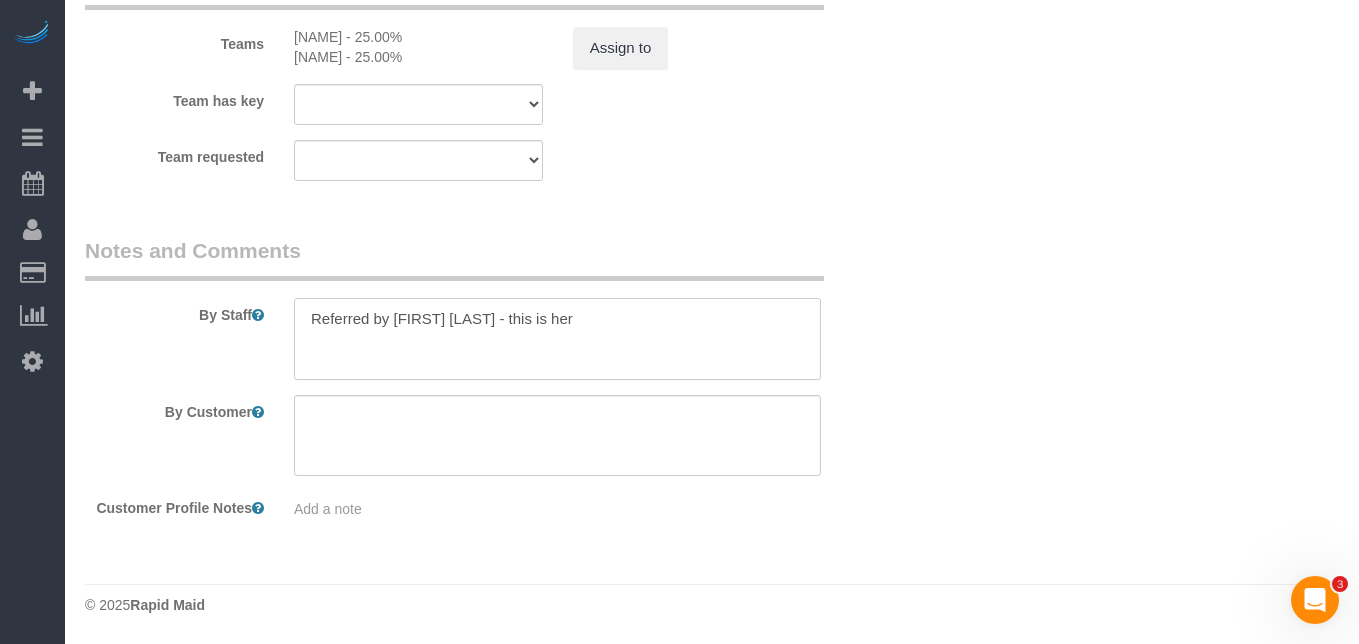 click at bounding box center (557, 339) 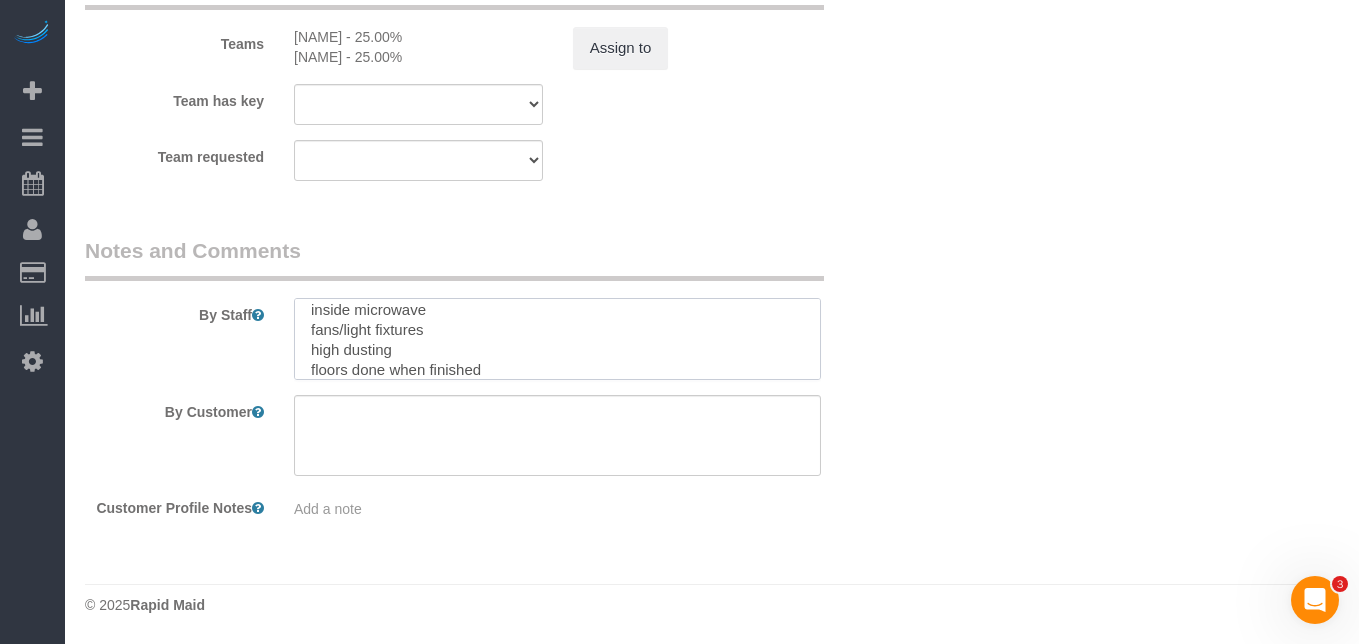 scroll, scrollTop: 148, scrollLeft: 0, axis: vertical 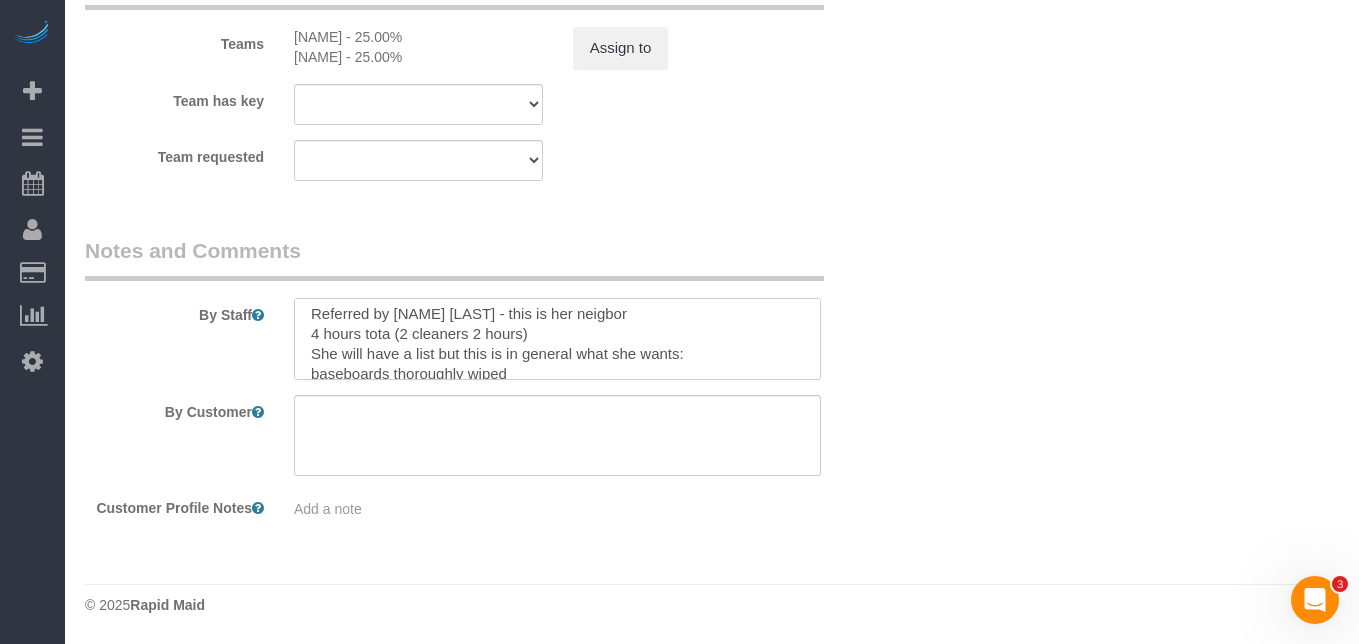 click at bounding box center [557, 339] 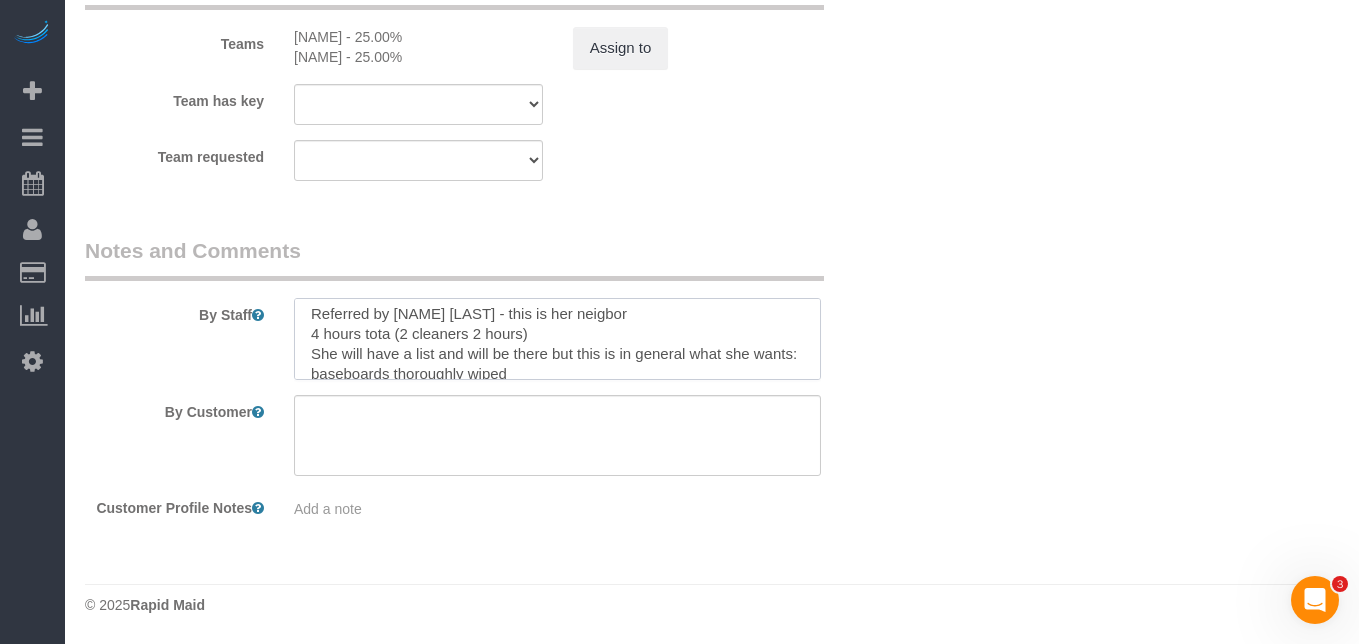 scroll, scrollTop: 0, scrollLeft: 0, axis: both 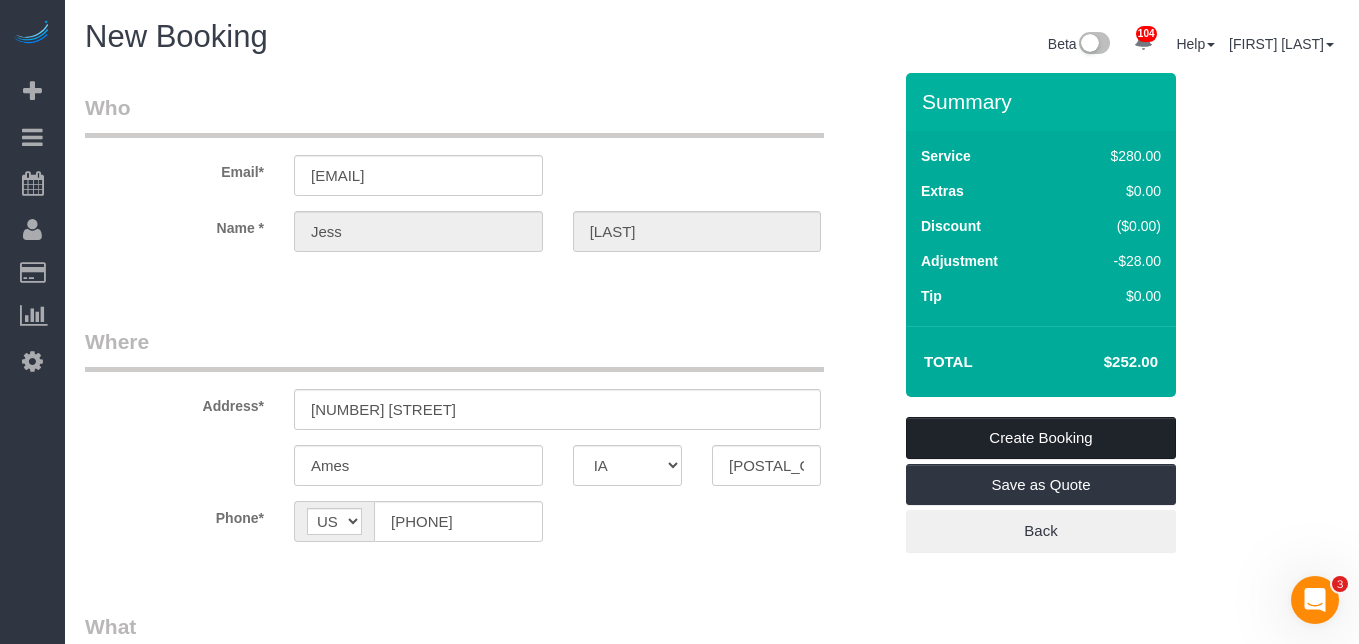 type on "Referred by [NAME] [LAST] - this is her neigbor
4 hours tota (2 cleaners 2 hours)
She will have a list and will be there but this is in general what she wants:
baseboards thoroughly wiped
cabinets - fronts wiped
inside oven
inside microwave
fans/light fixtures
high dusting
floors done when finished
Main level only" 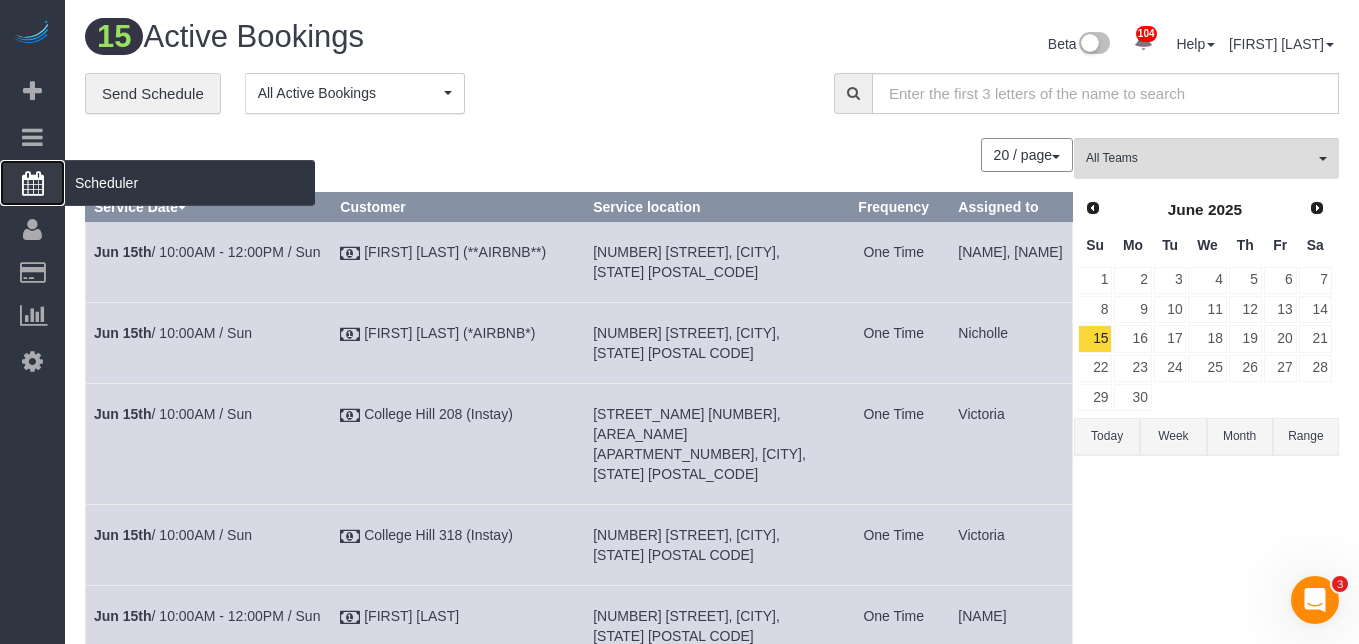 click on "Scheduler" at bounding box center [190, 183] 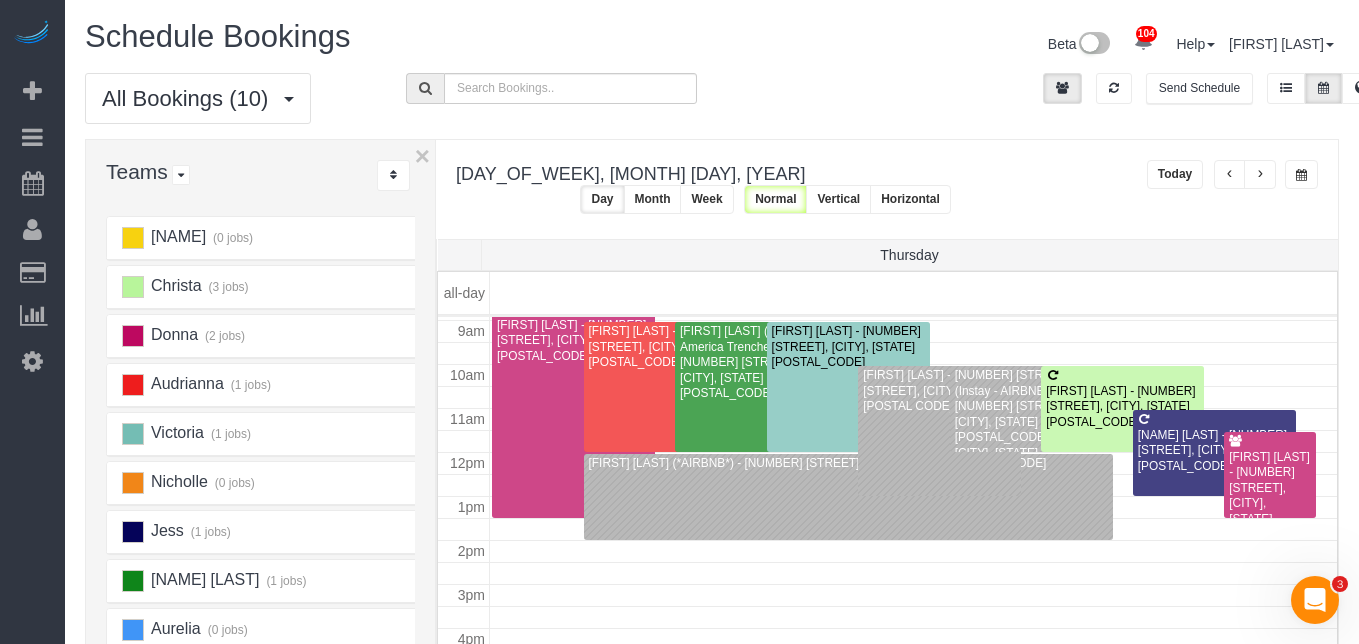 scroll, scrollTop: 395, scrollLeft: 0, axis: vertical 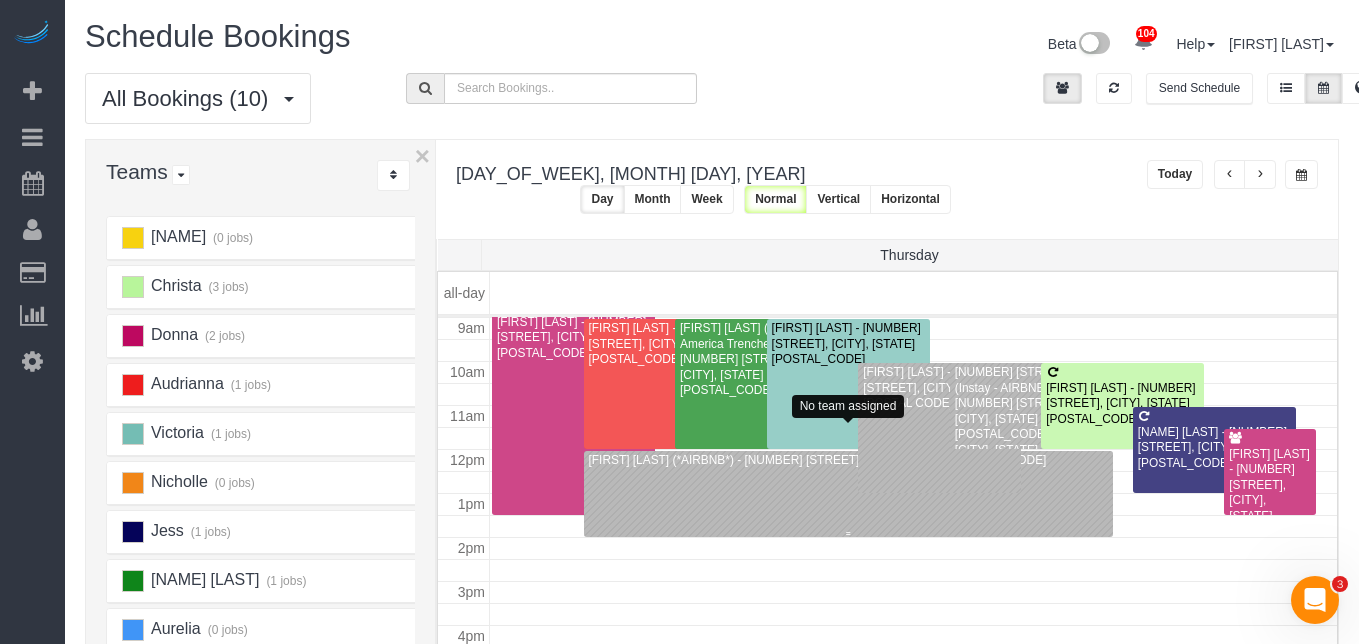 click at bounding box center (848, 494) 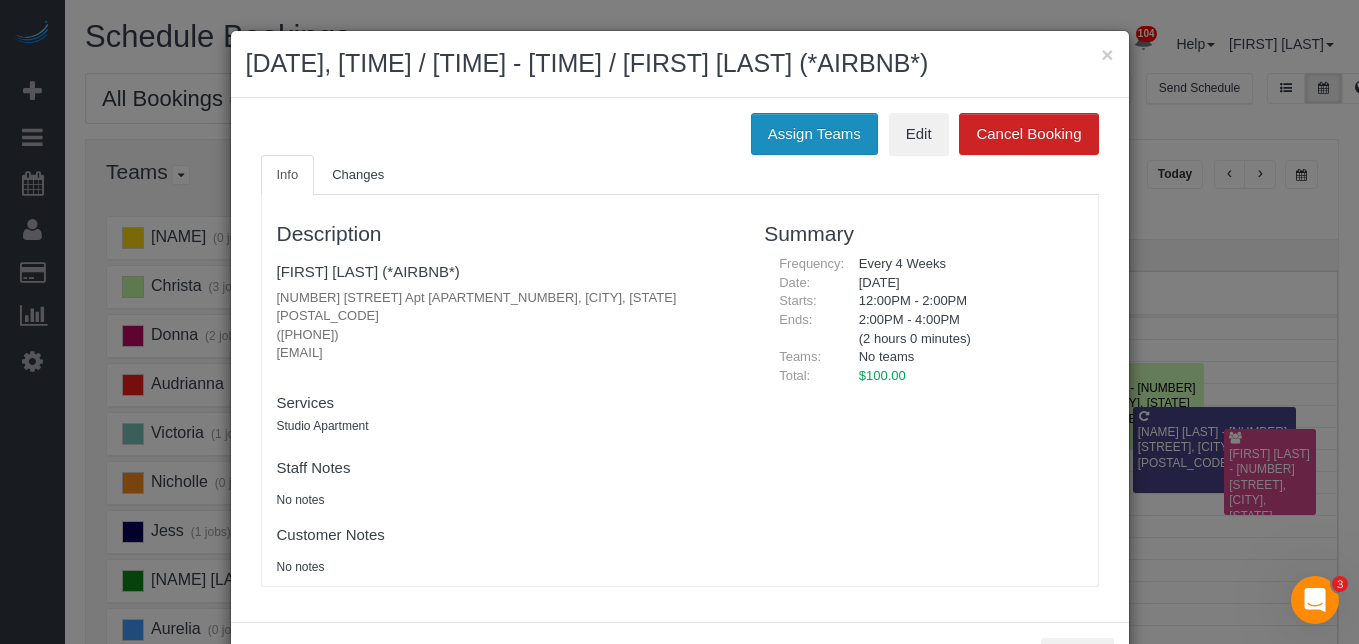 click on "Assign Teams" at bounding box center (814, 134) 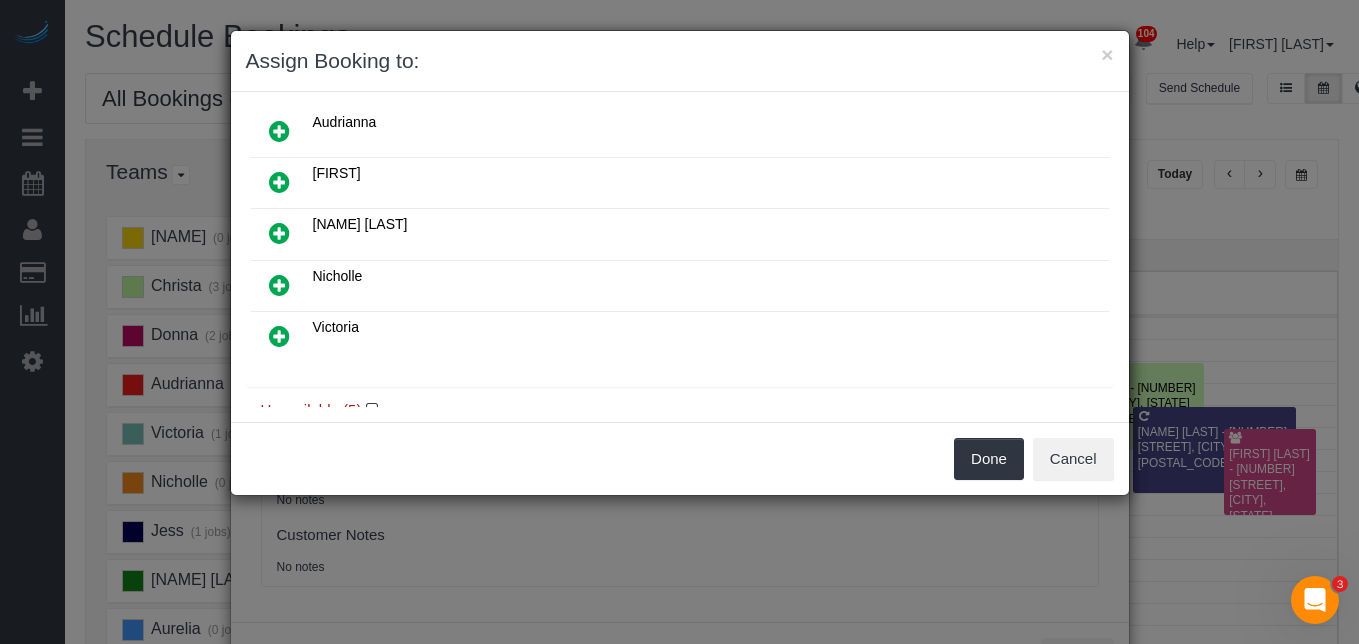 scroll, scrollTop: 129, scrollLeft: 0, axis: vertical 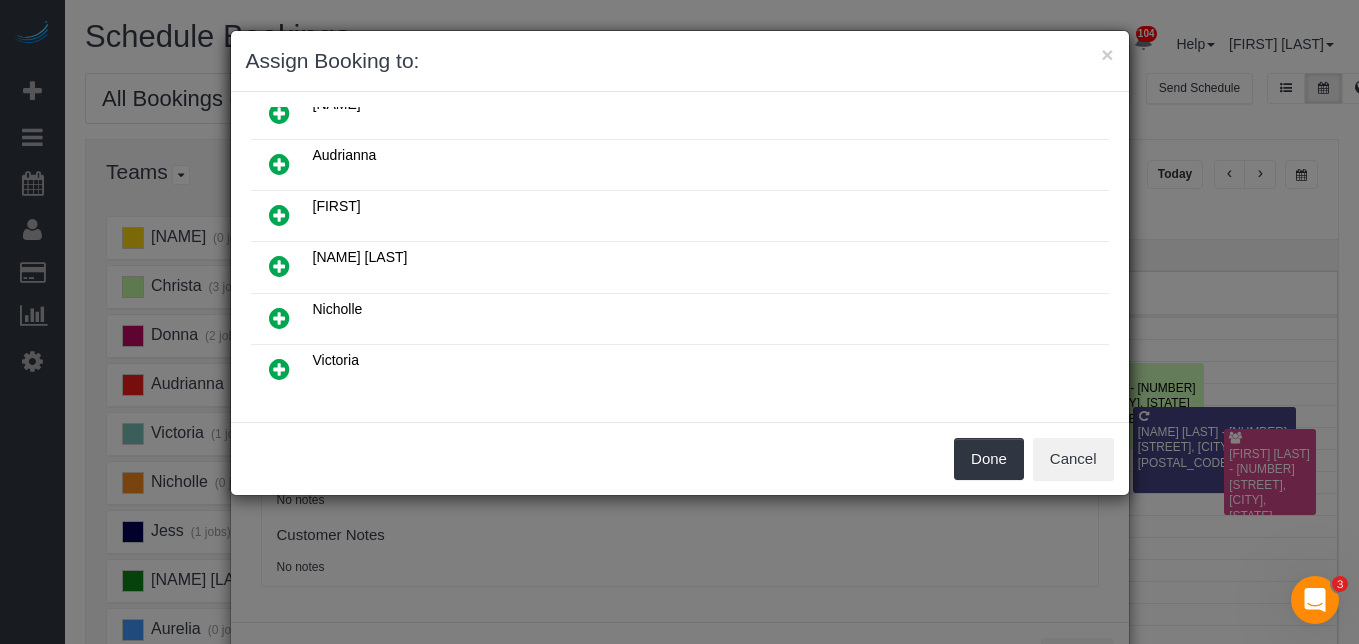 click at bounding box center [279, 318] 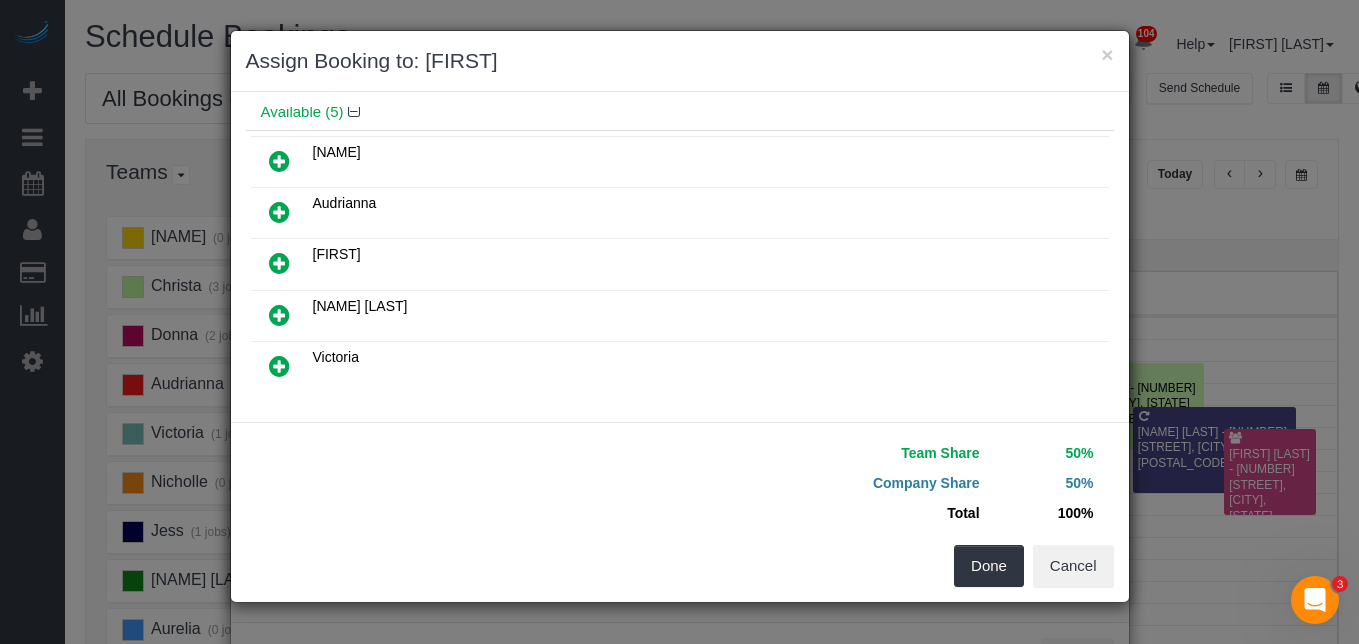 scroll, scrollTop: 176, scrollLeft: 0, axis: vertical 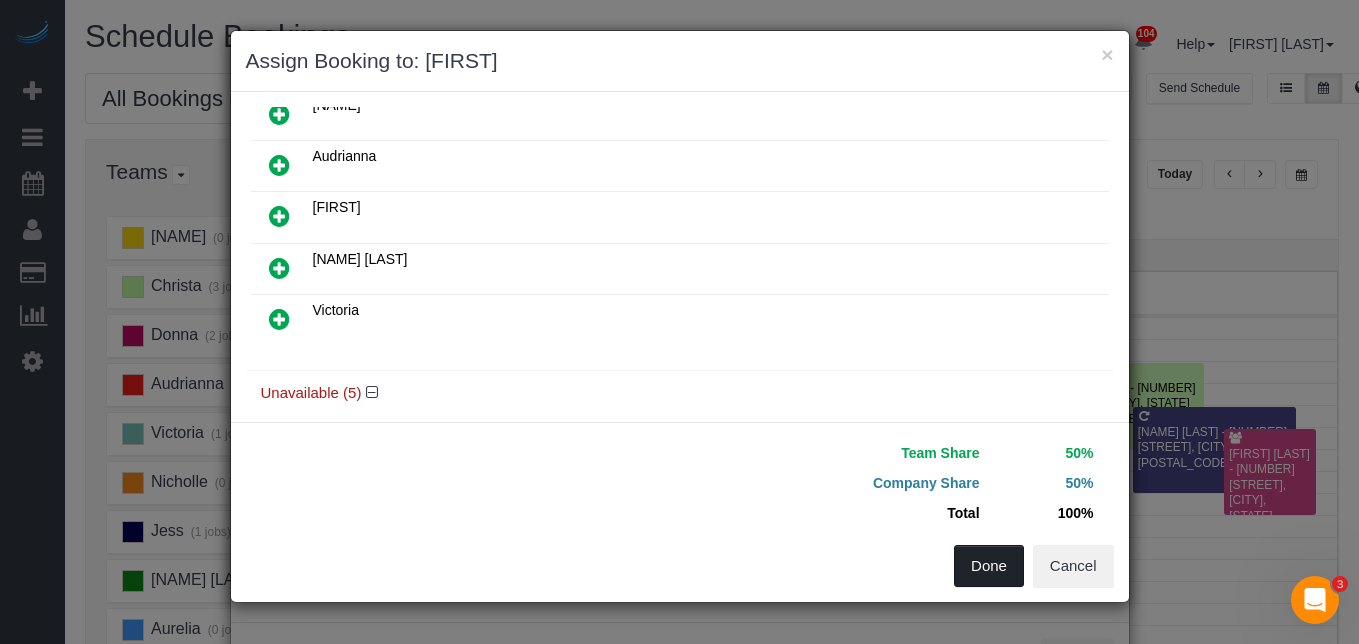 click on "Done" at bounding box center (989, 566) 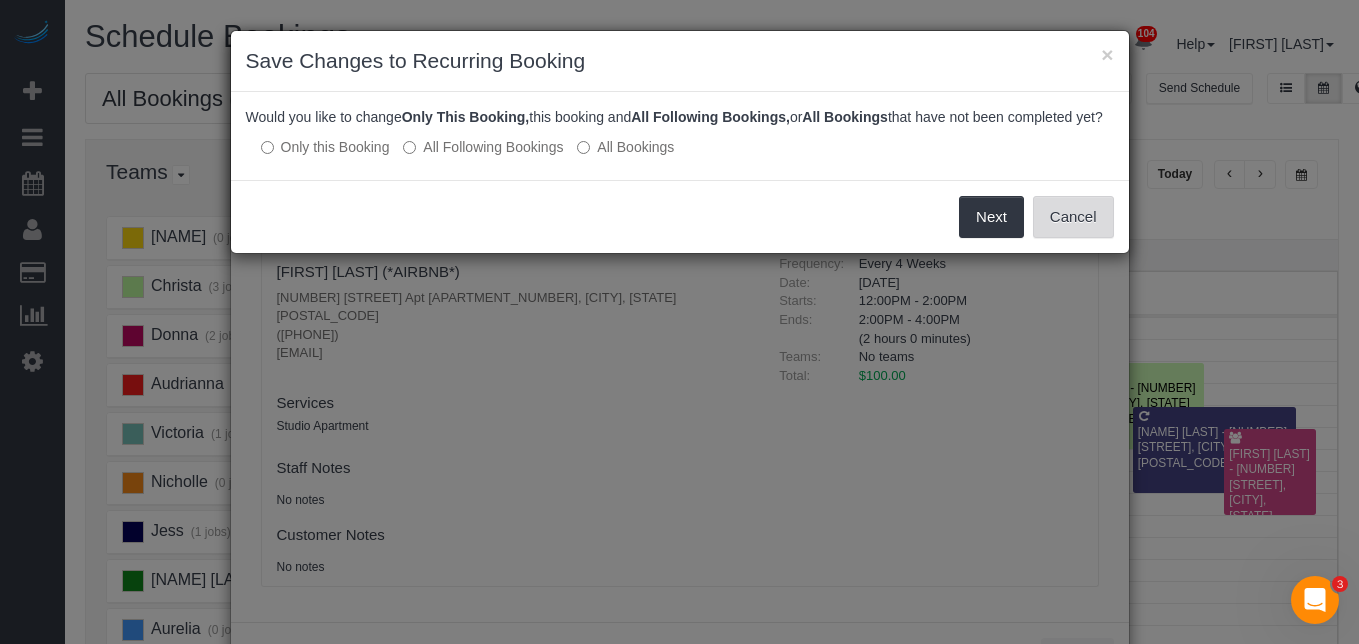 click on "Cancel" at bounding box center [1073, 217] 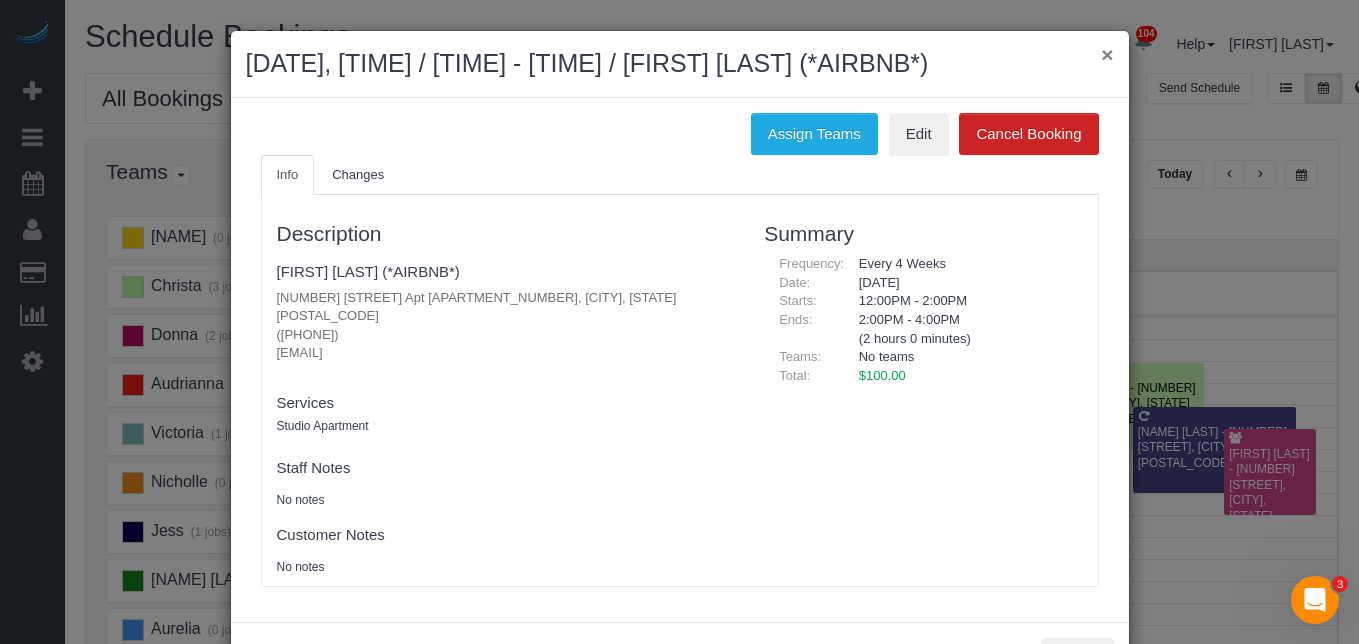 click on "×" at bounding box center (1107, 54) 